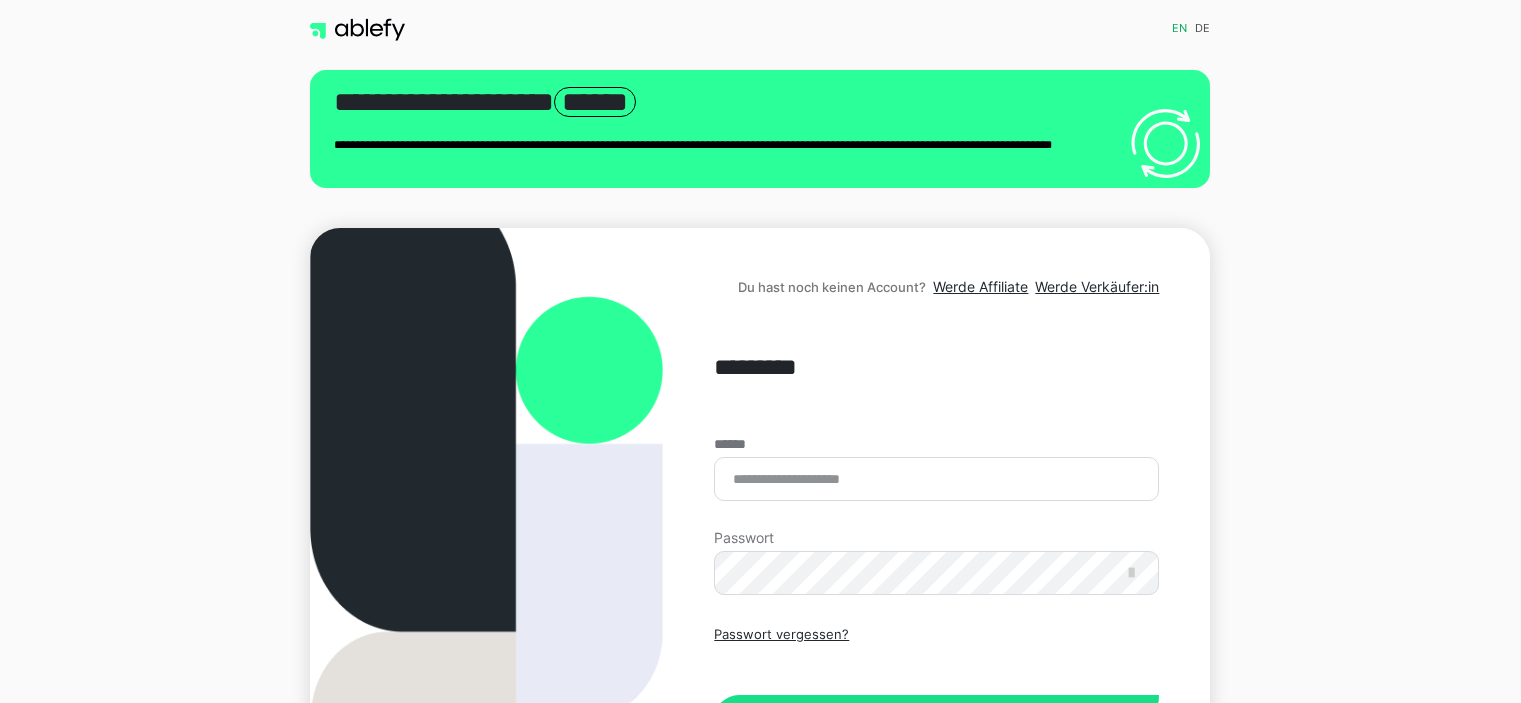 scroll, scrollTop: 0, scrollLeft: 0, axis: both 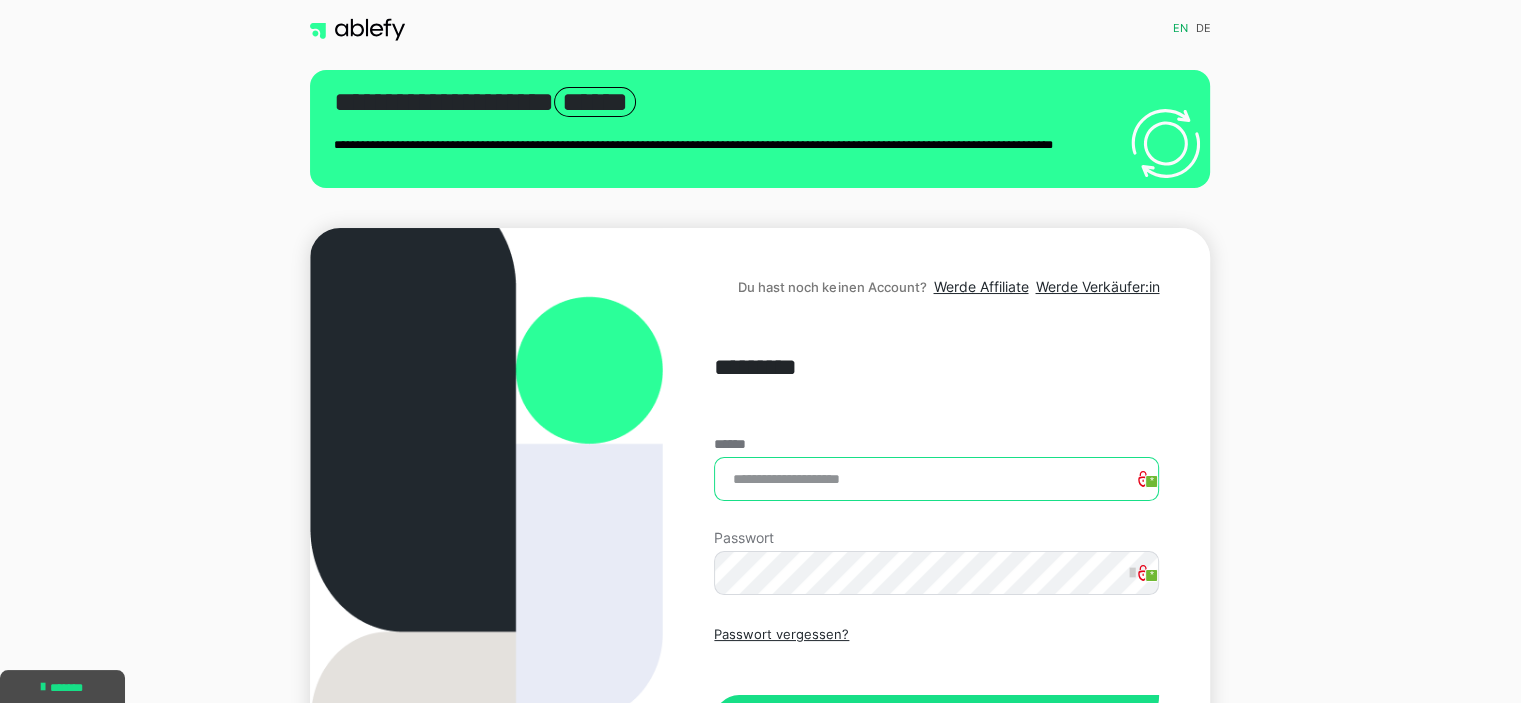 type on "**********" 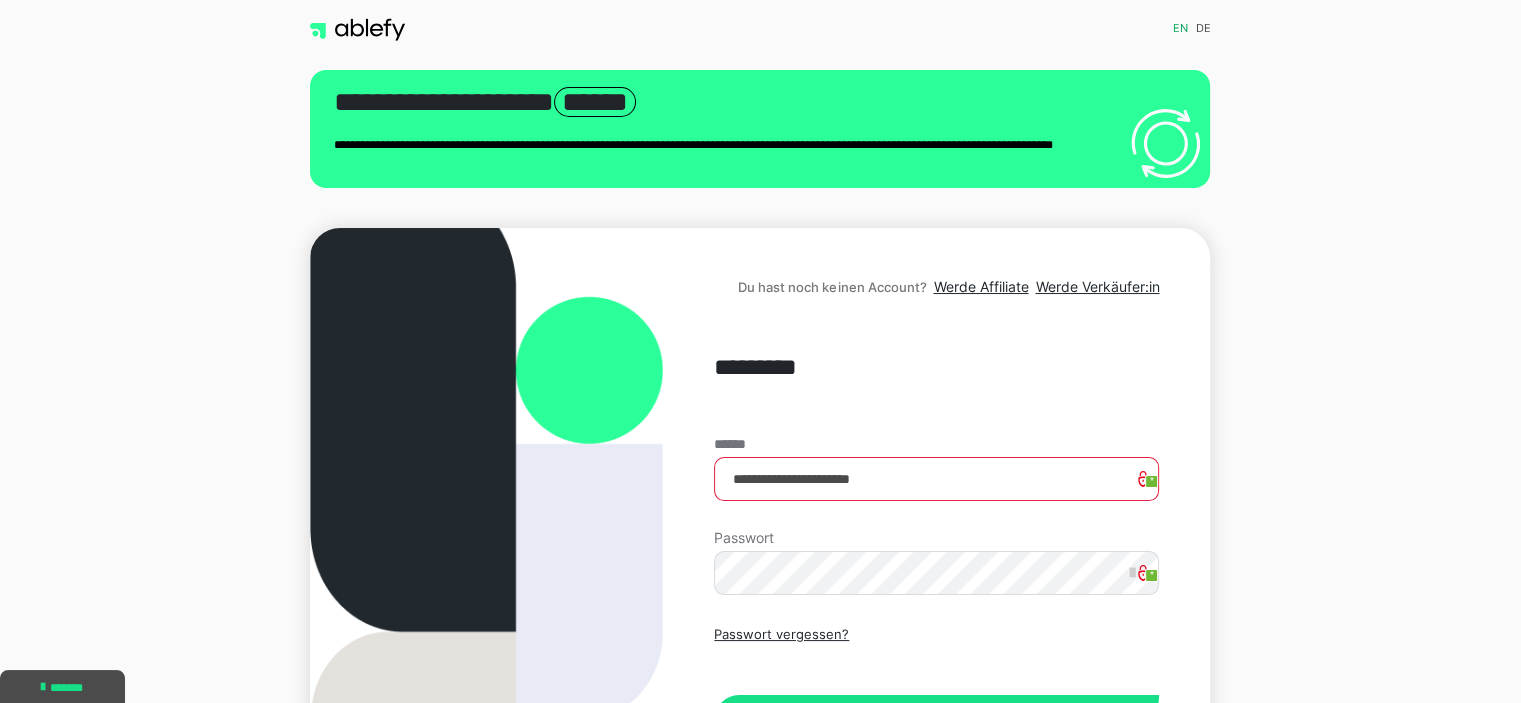 click at bounding box center [357, 30] 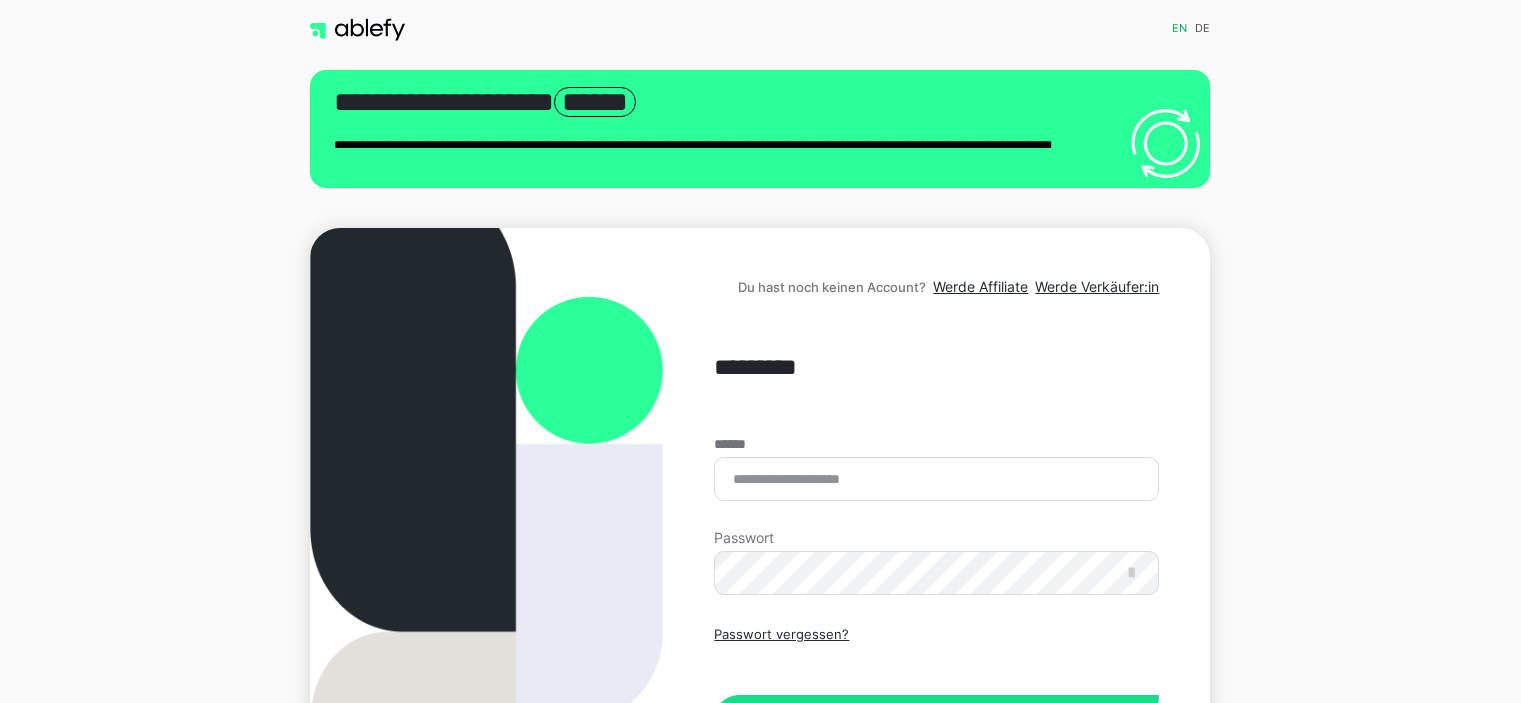 scroll, scrollTop: 0, scrollLeft: 0, axis: both 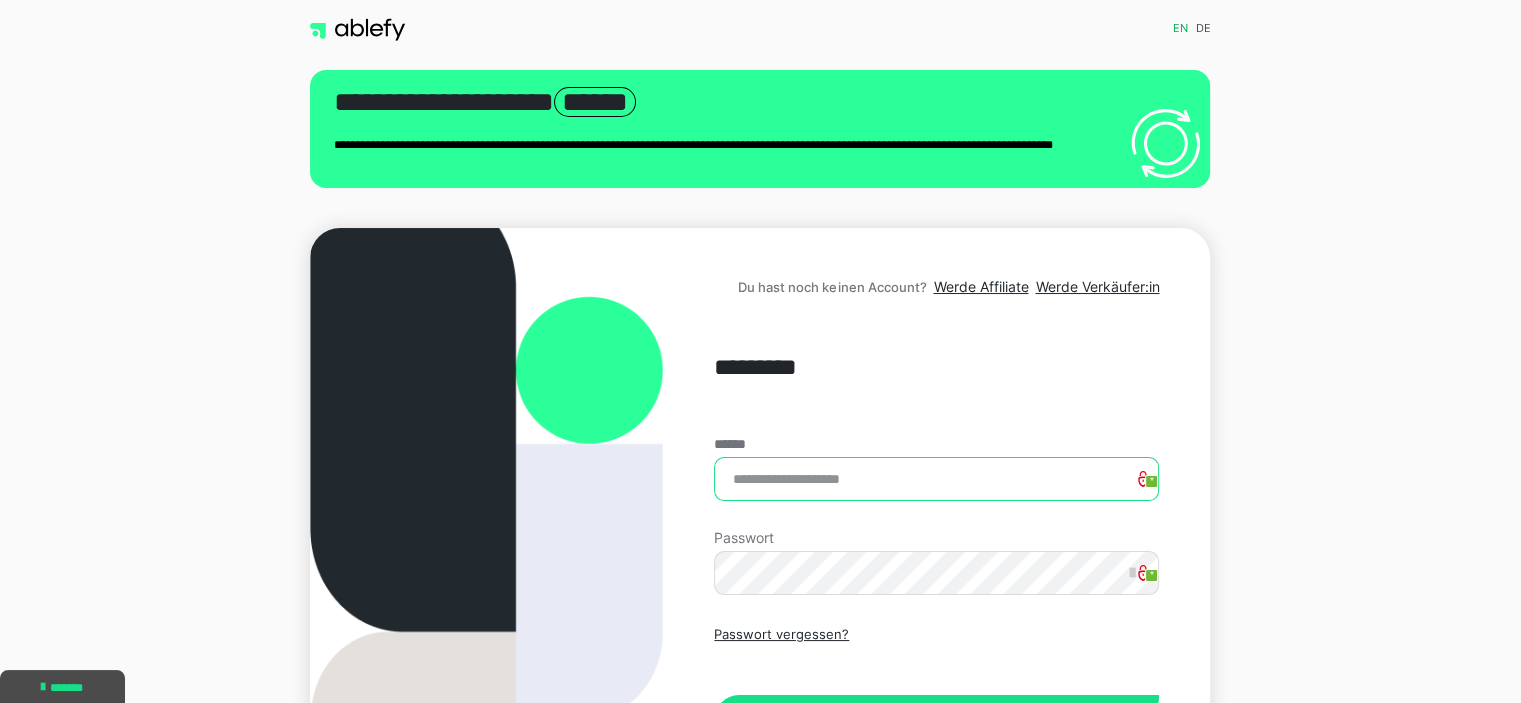 type on "**********" 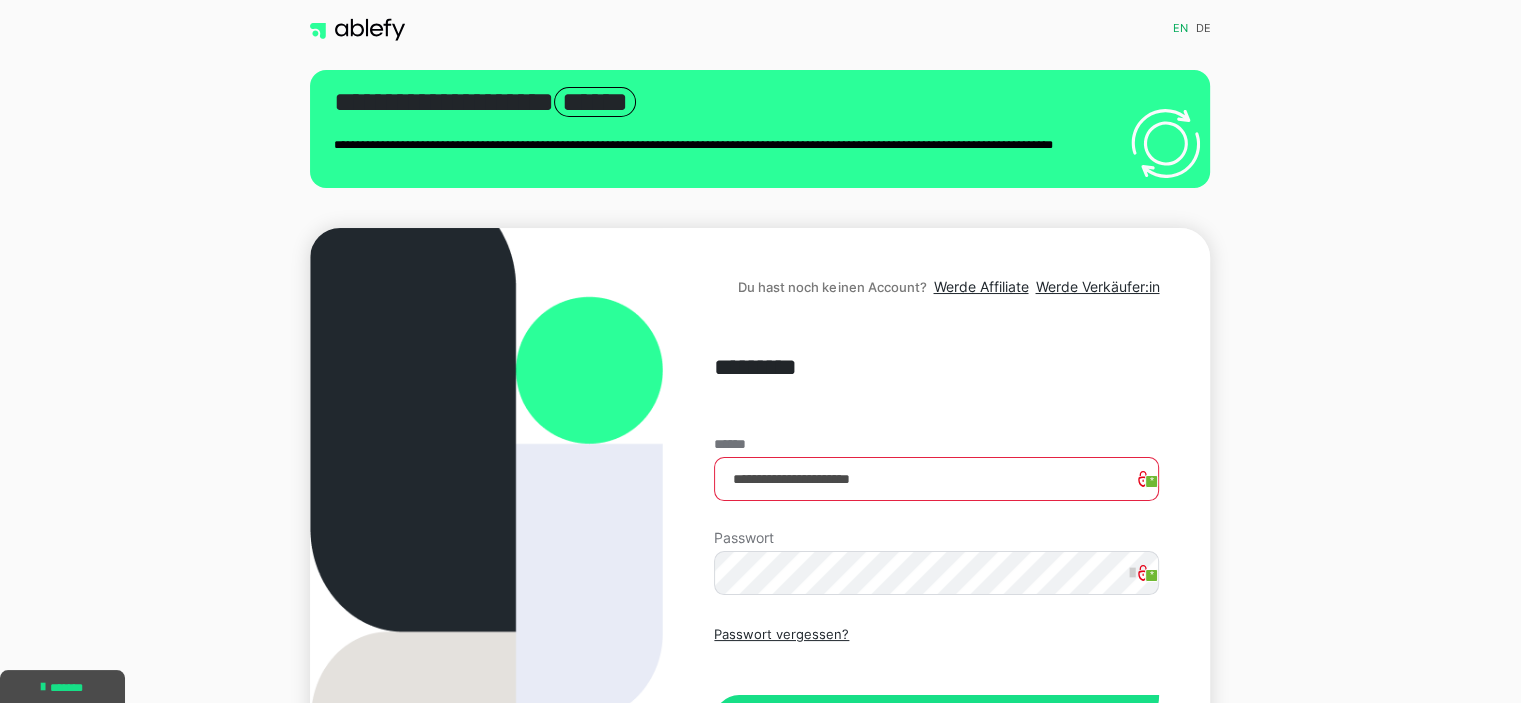 scroll, scrollTop: 184, scrollLeft: 0, axis: vertical 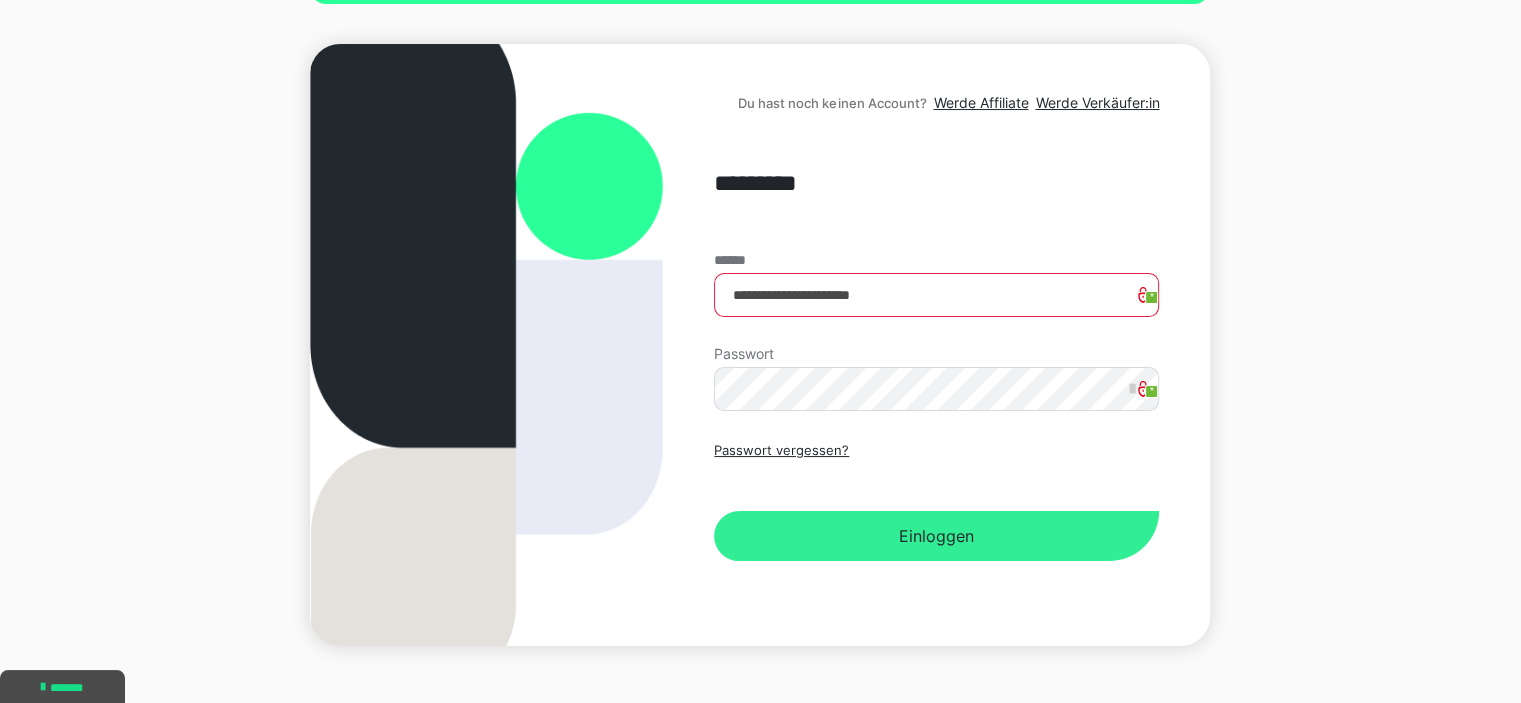 click on "Einloggen" at bounding box center [936, 536] 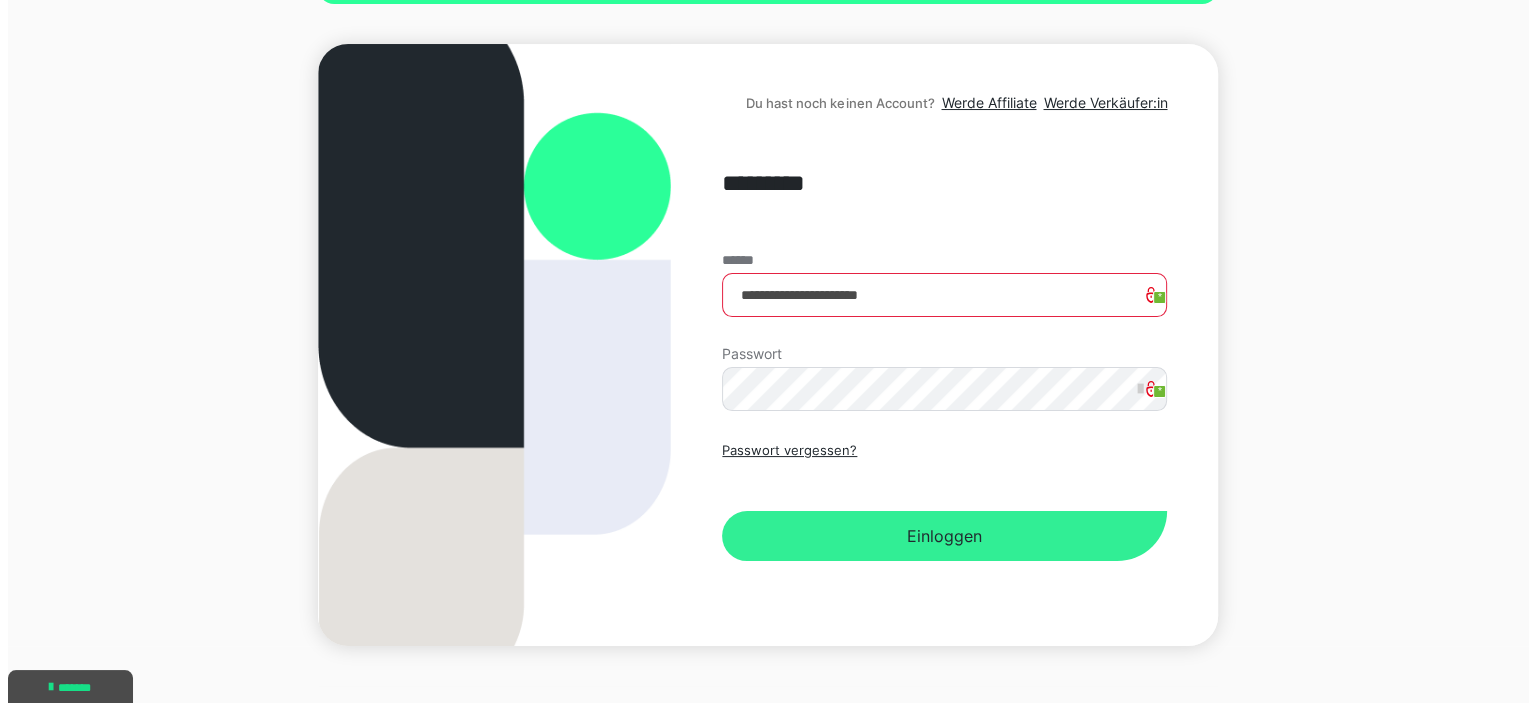 scroll, scrollTop: 0, scrollLeft: 0, axis: both 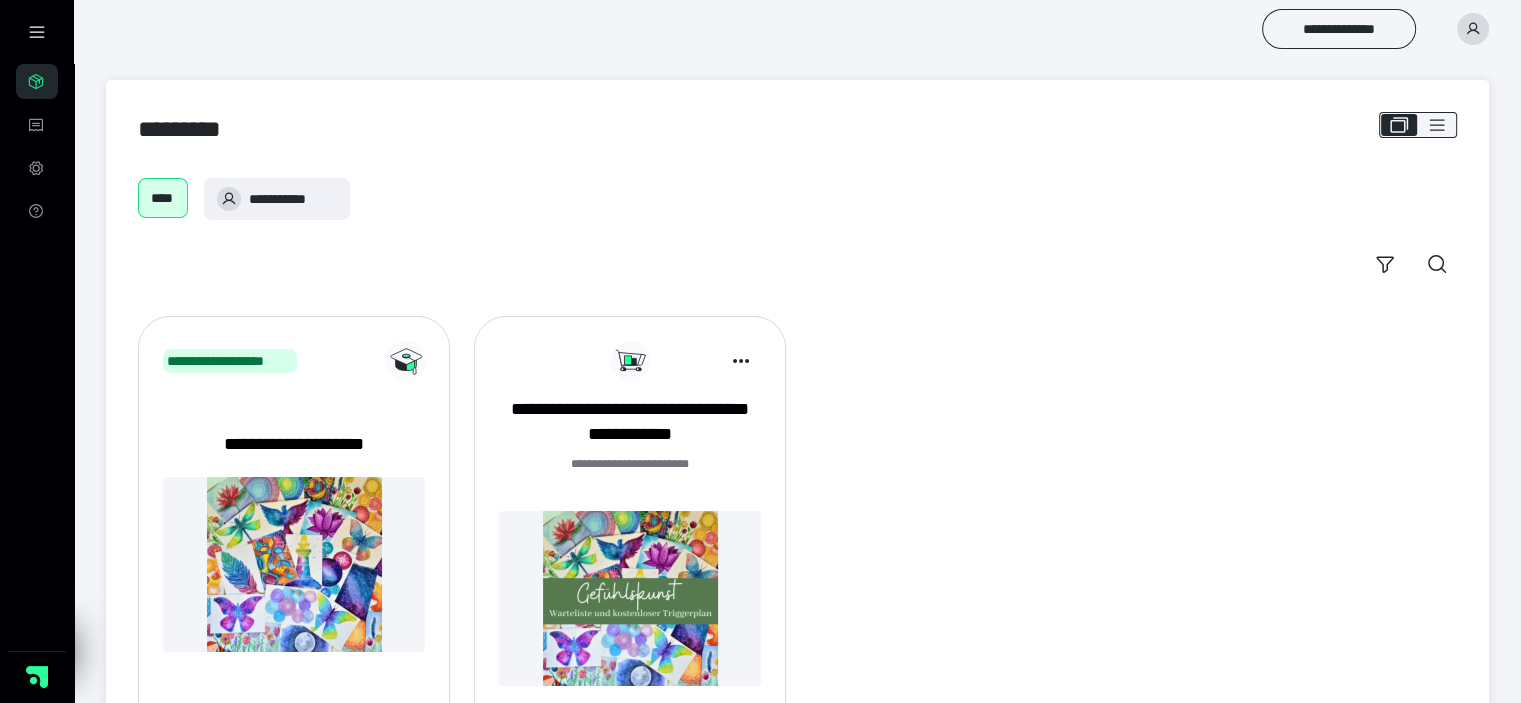 click at bounding box center [37, 32] 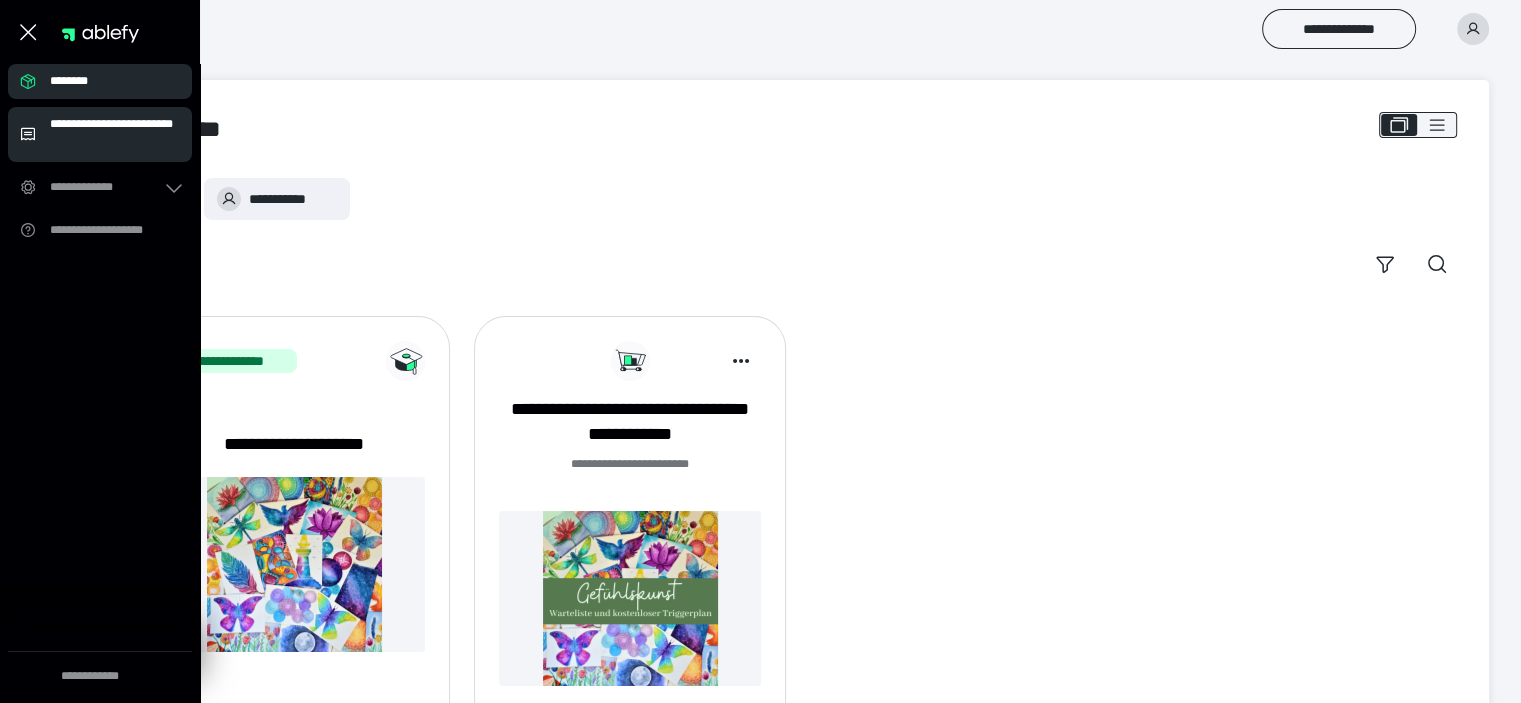 click on "**********" at bounding box center (115, 134) 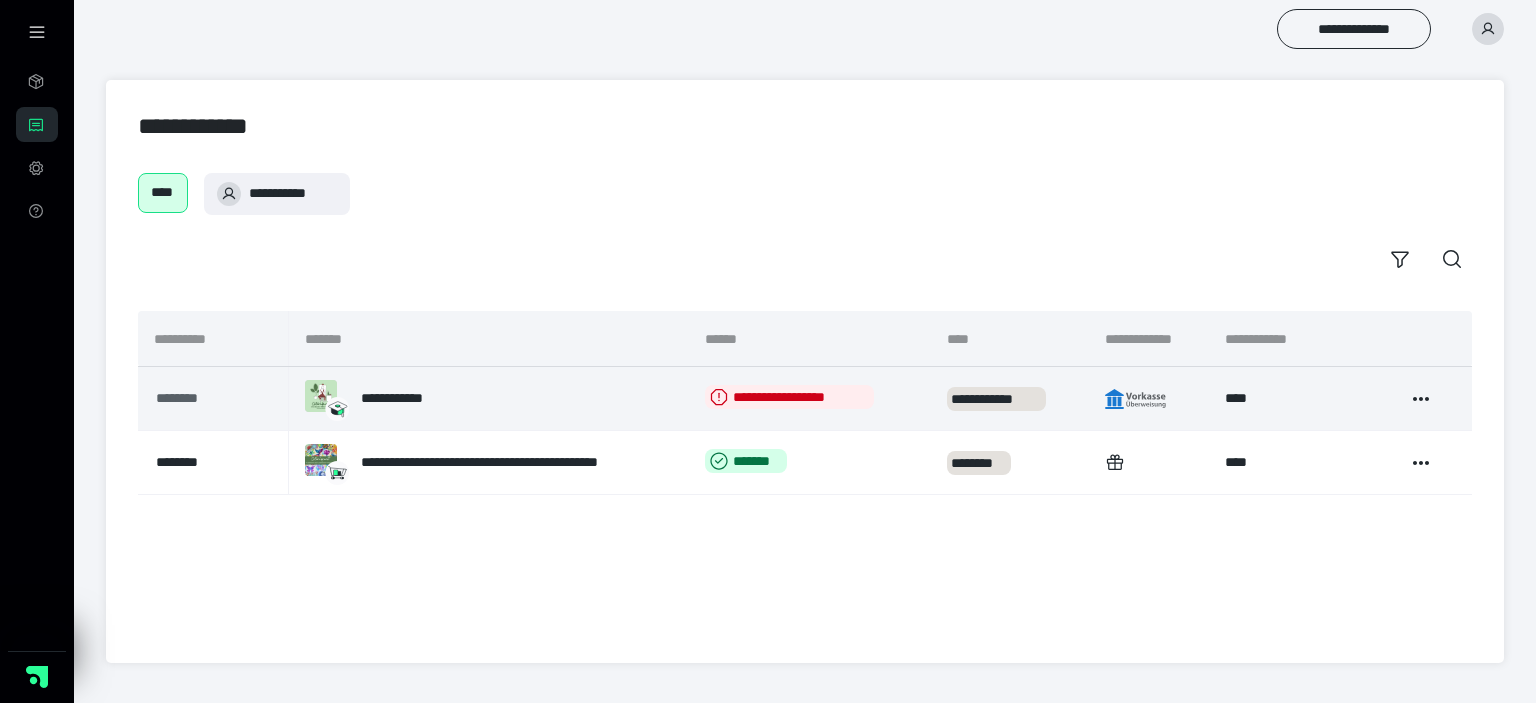 click on "********" at bounding box center (201, 398) 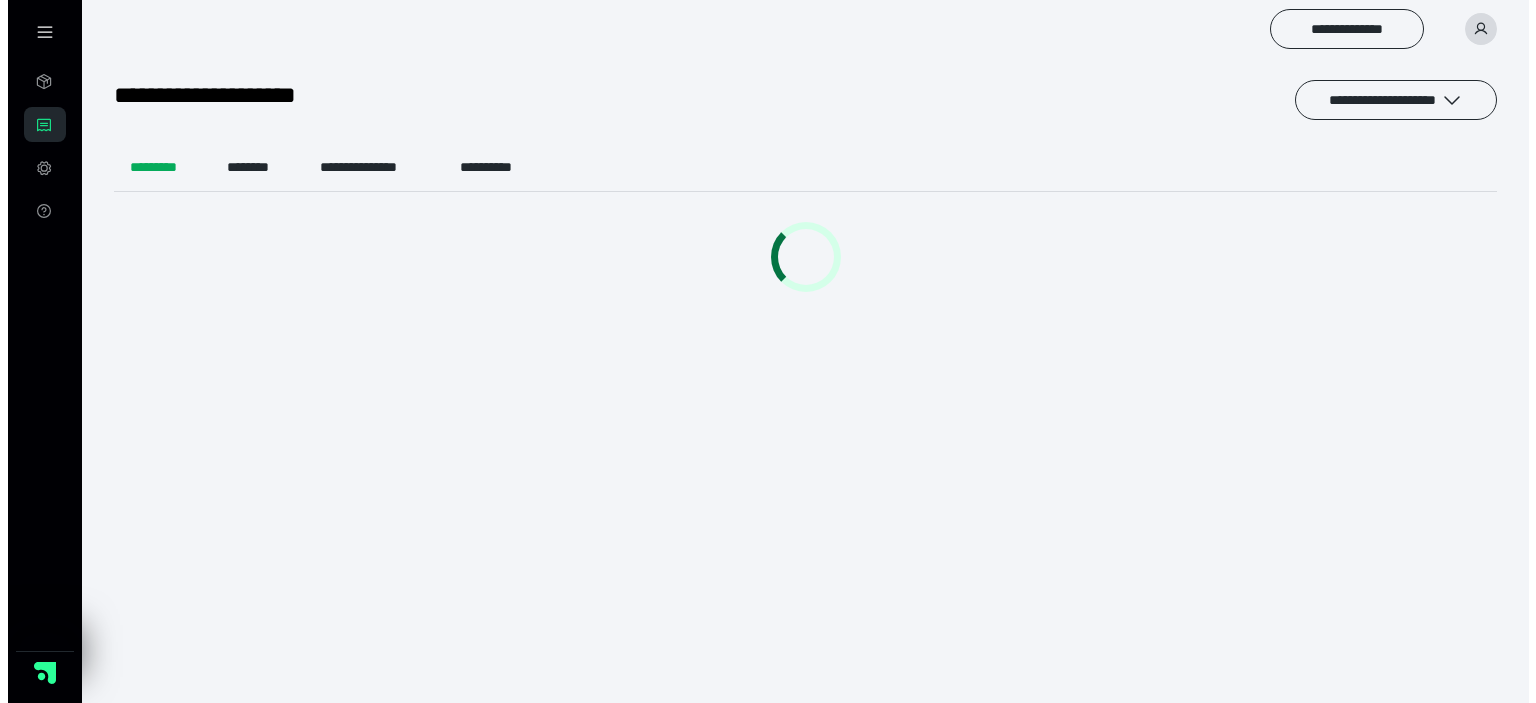 scroll, scrollTop: 0, scrollLeft: 0, axis: both 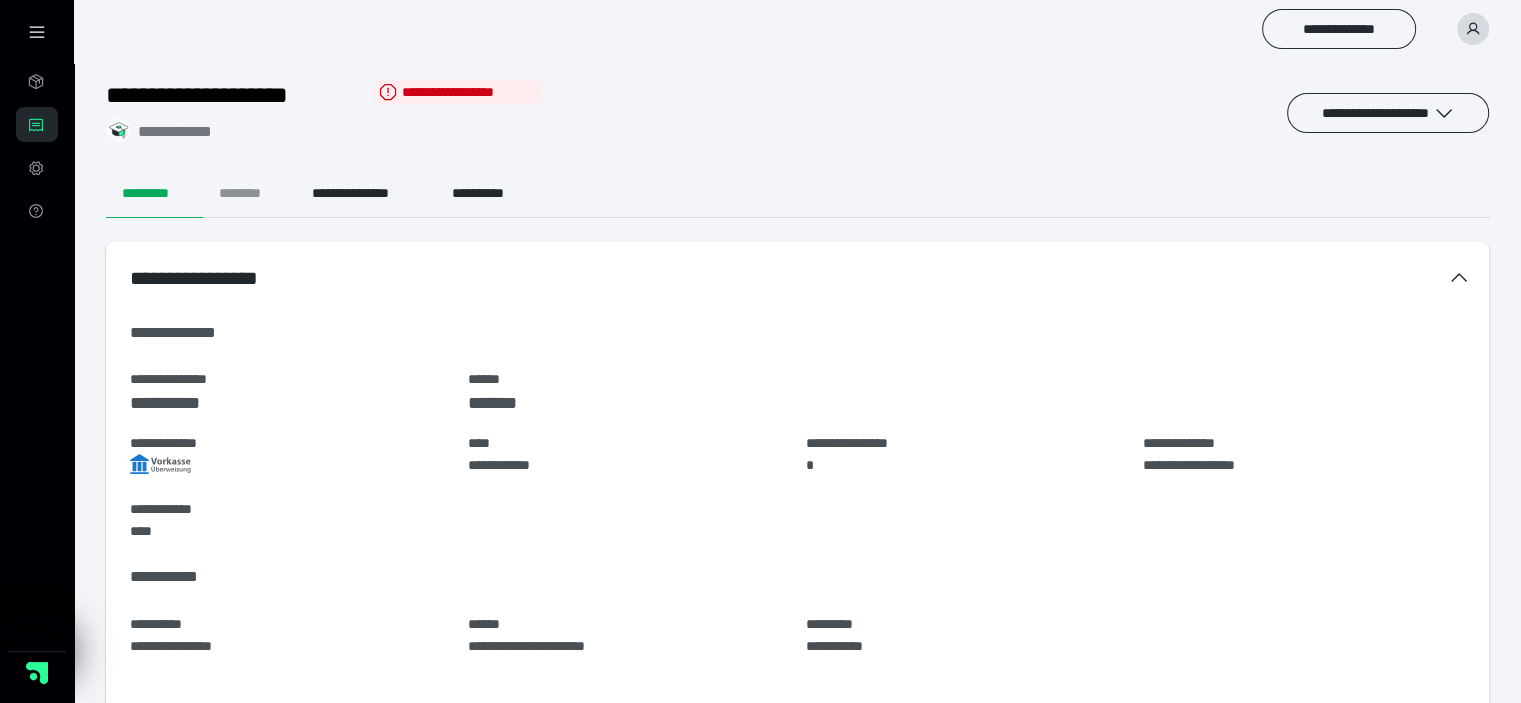 click on "********" at bounding box center (249, 194) 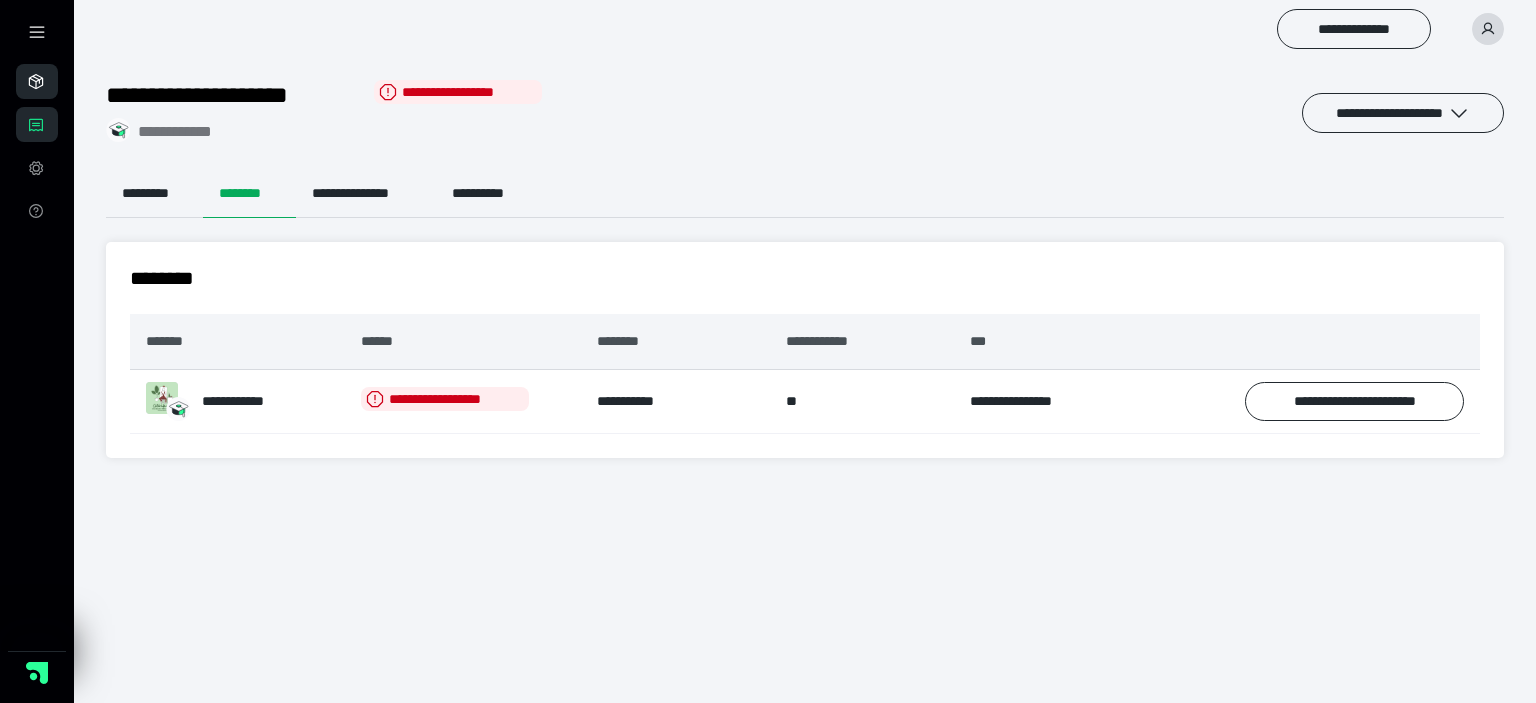 click on "********" at bounding box center [37, 81] 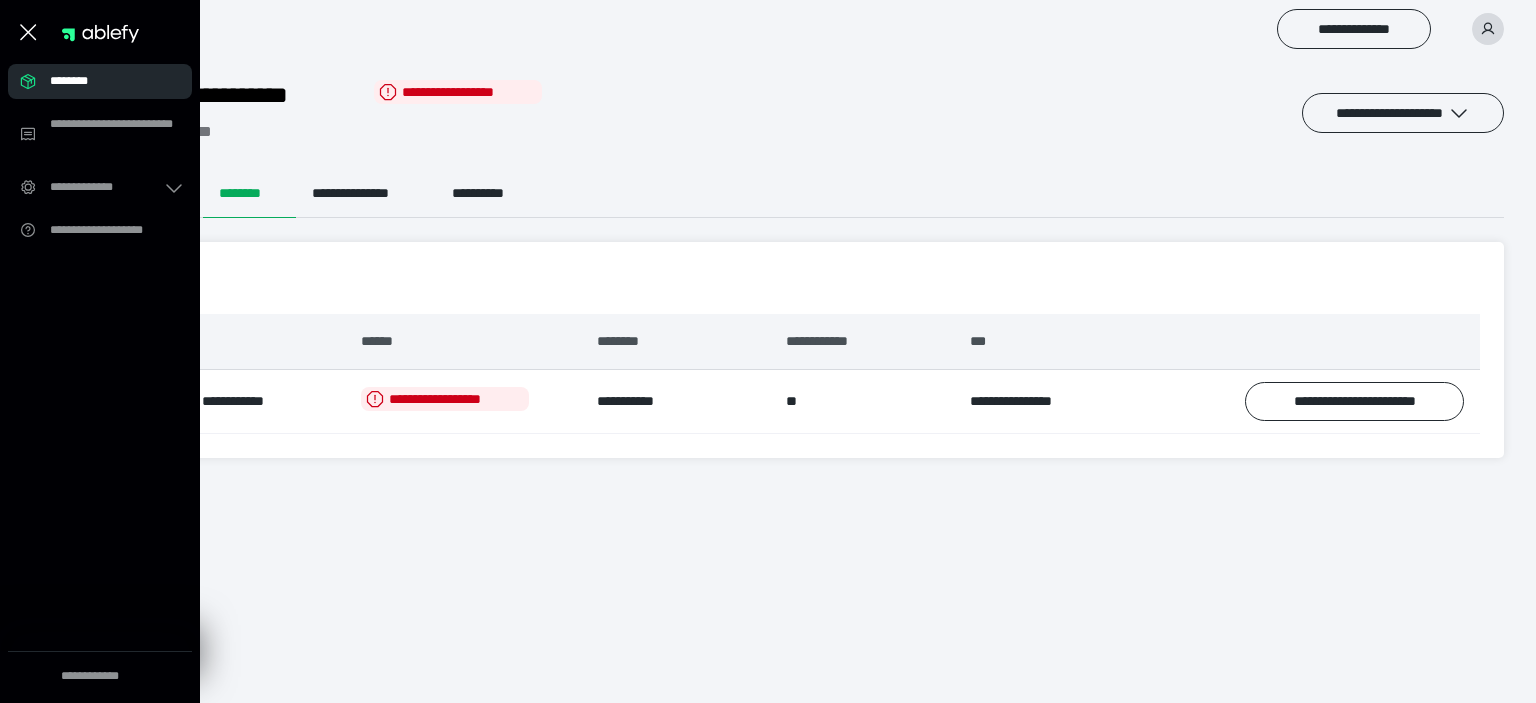 click on "**********" at bounding box center [805, 269] 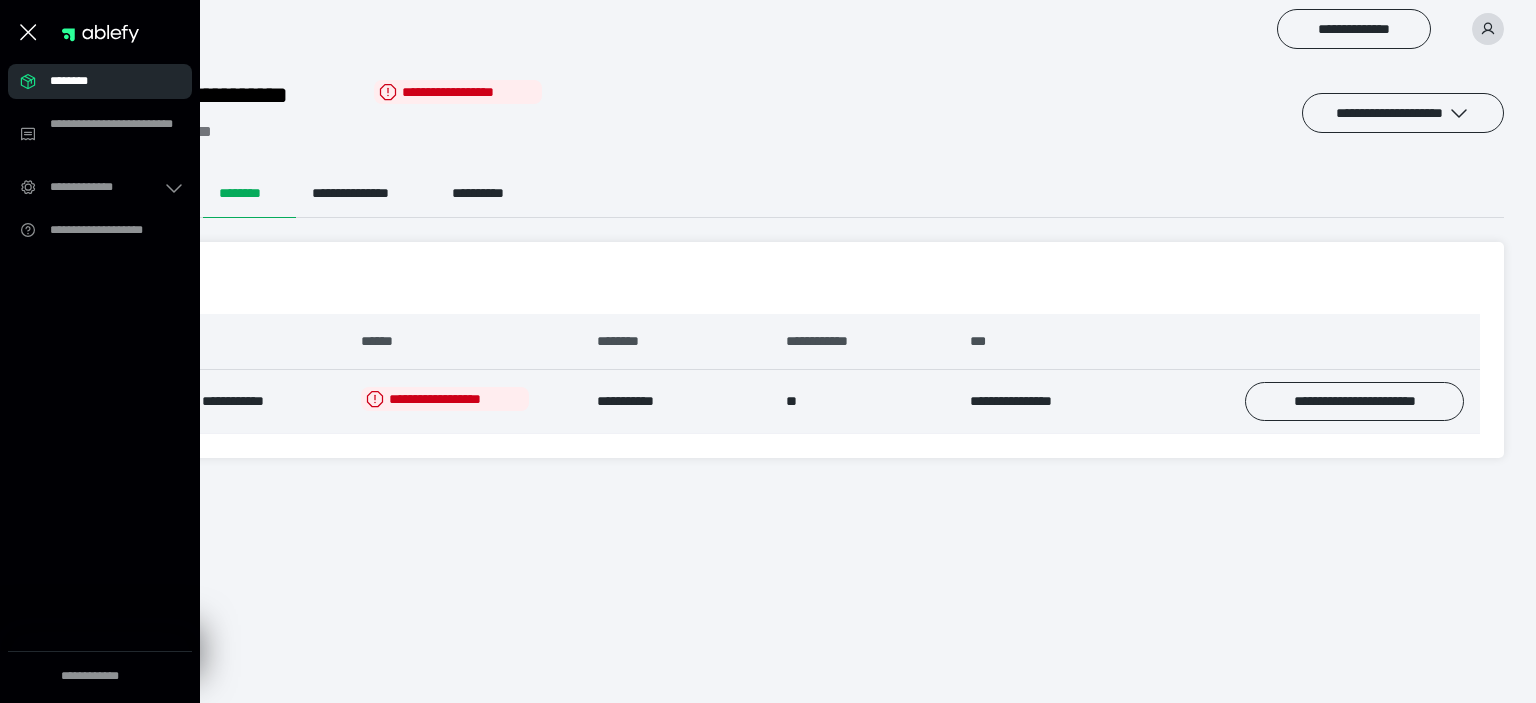 click on "**********" at bounding box center (246, 401) 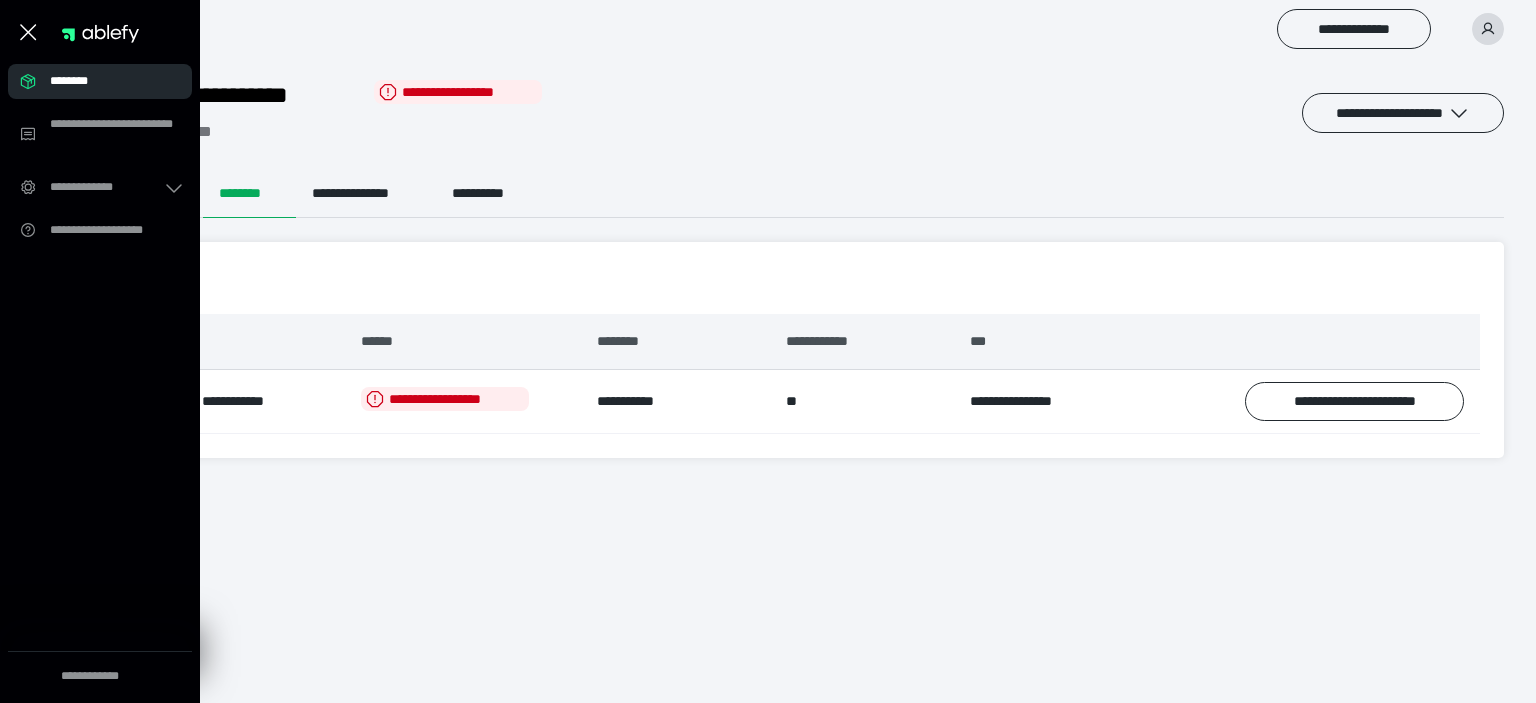 click 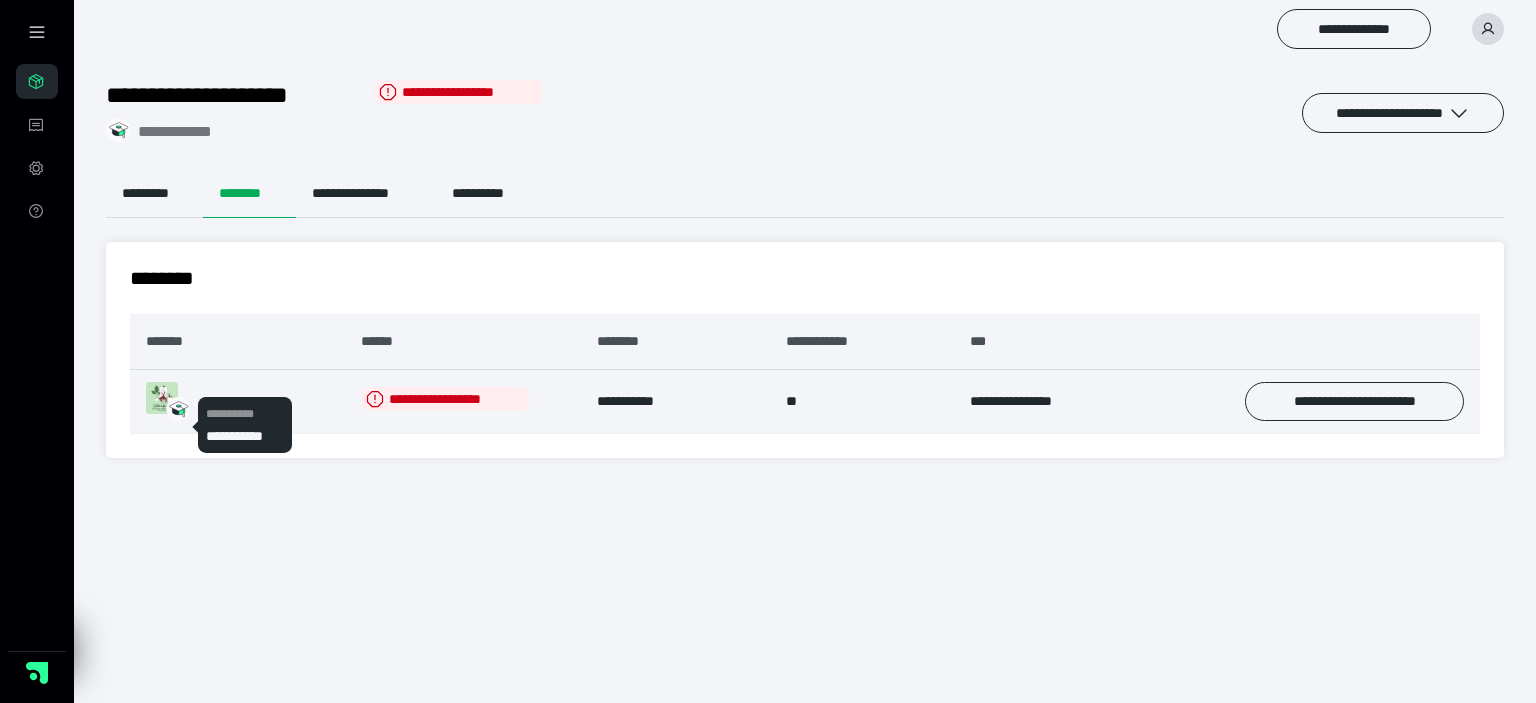 click at bounding box center [162, 398] 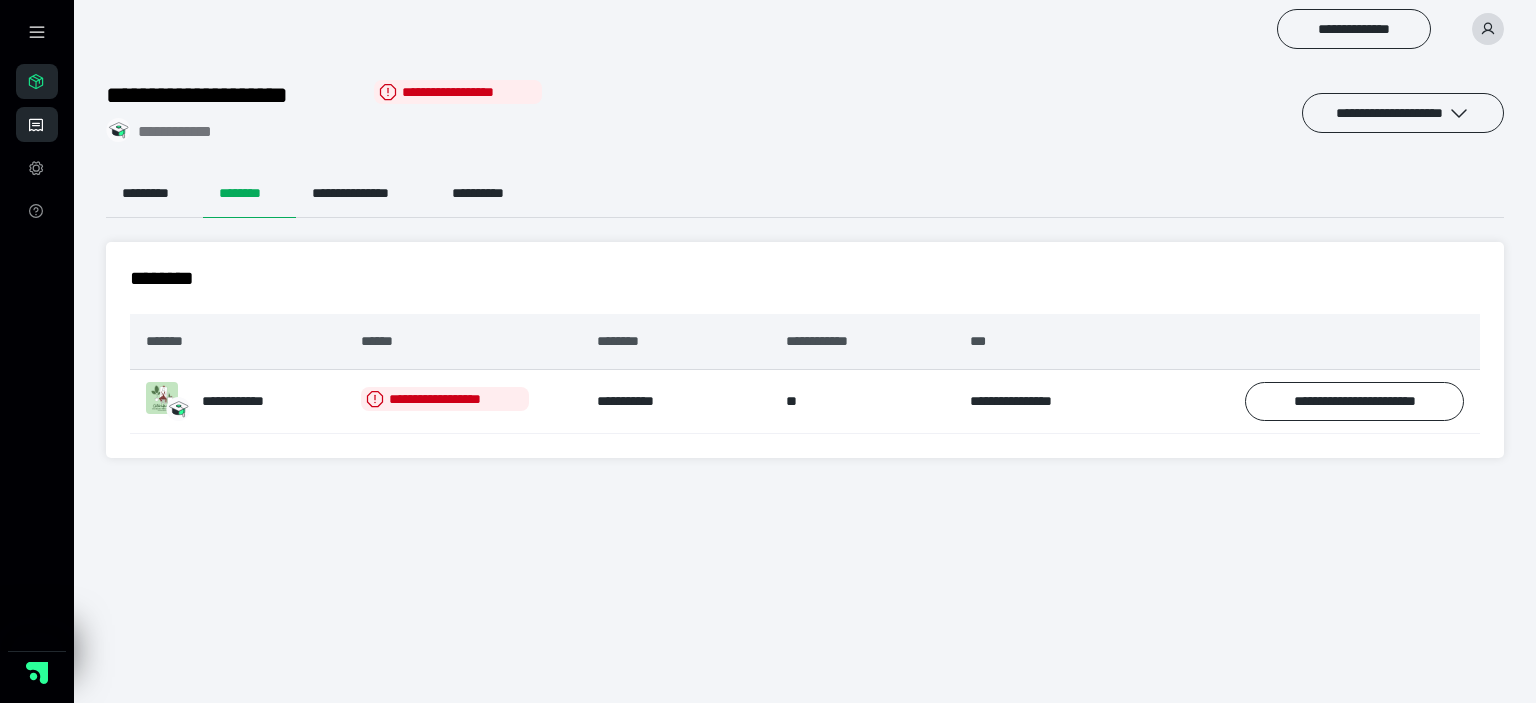 click 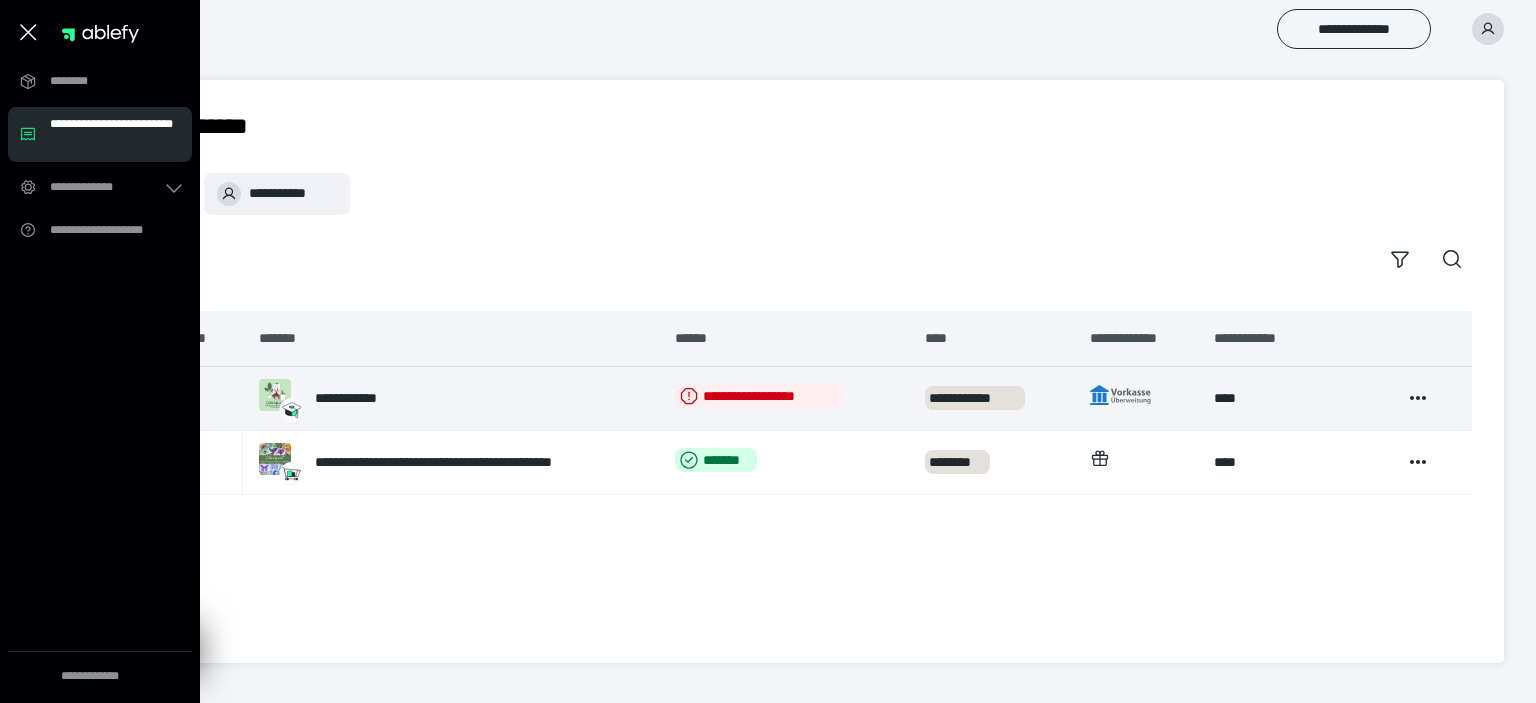 click on "********" at bounding box center [175, 398] 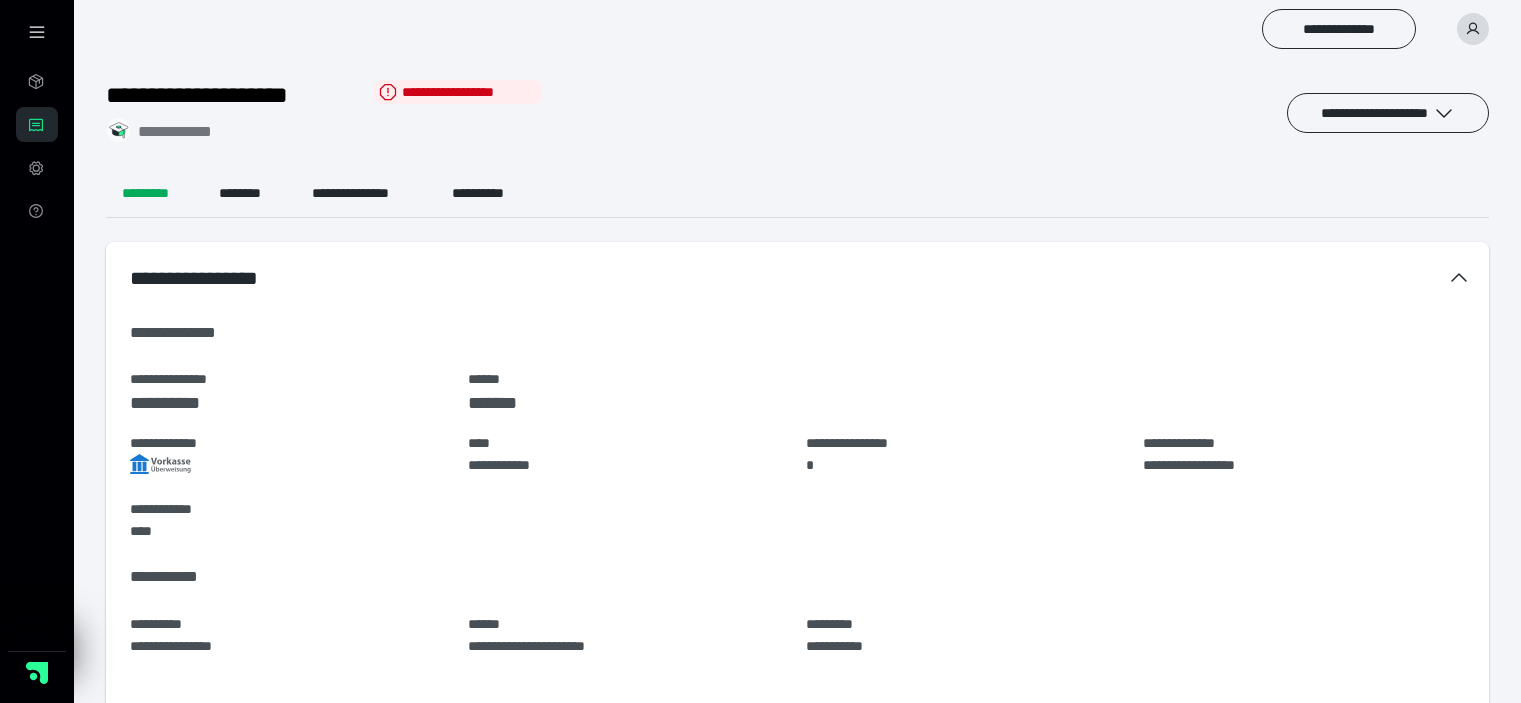 scroll, scrollTop: 0, scrollLeft: 0, axis: both 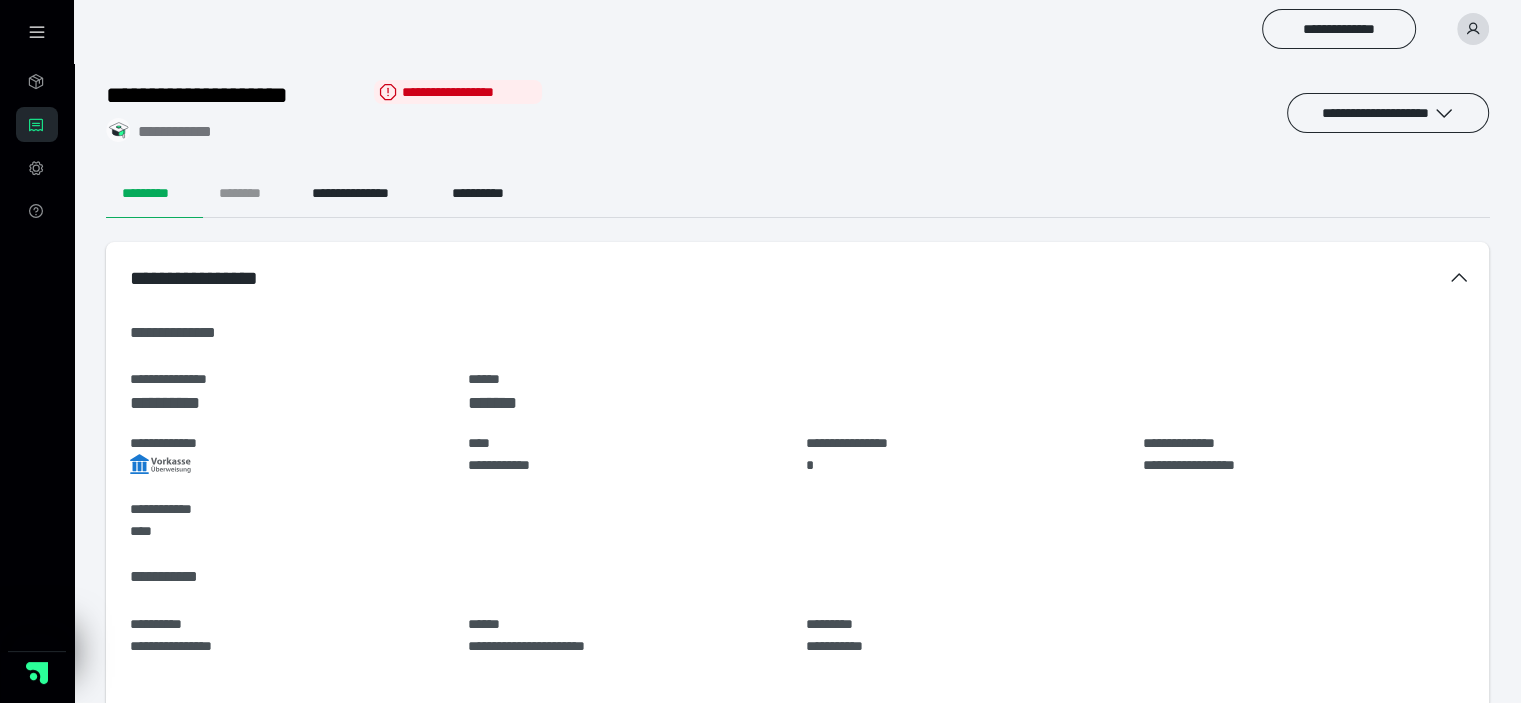 click on "********" at bounding box center (249, 194) 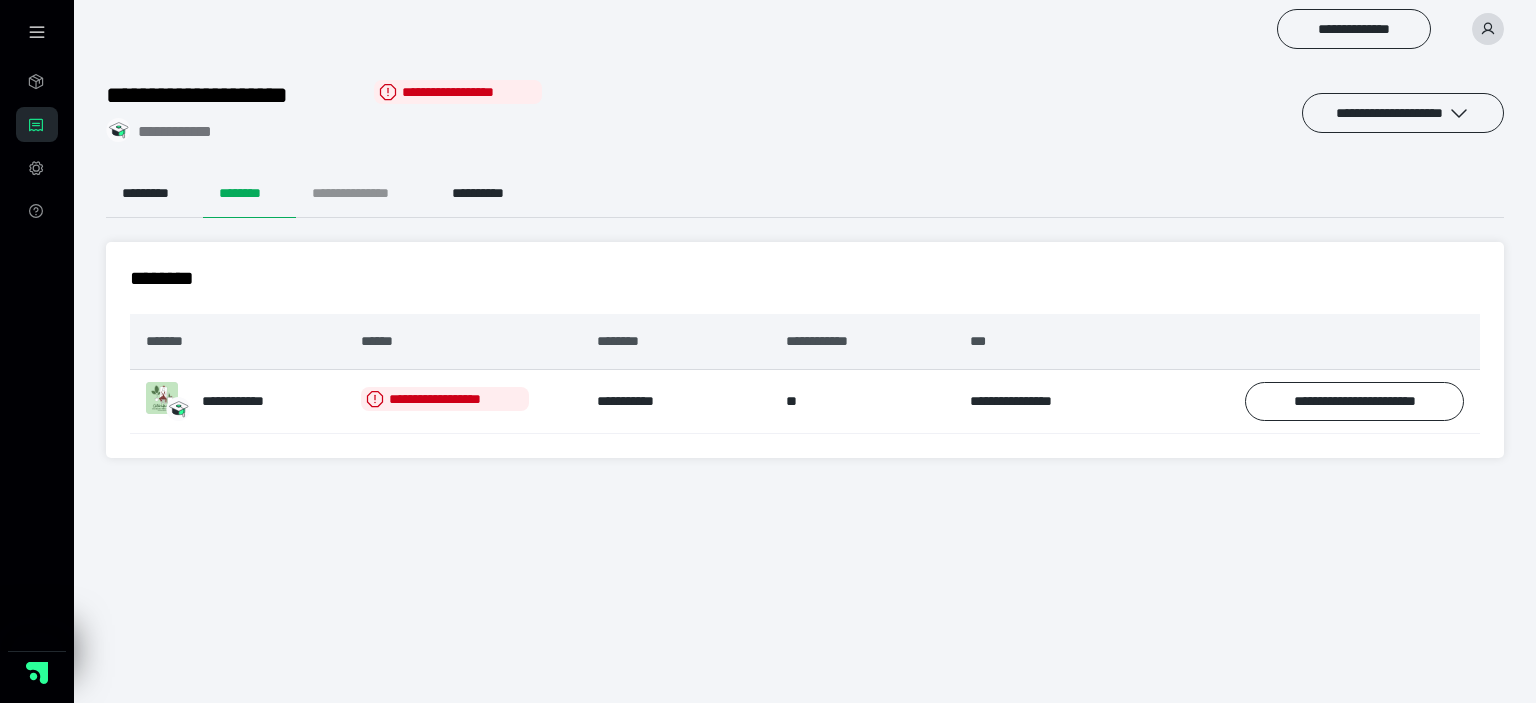 click on "**********" at bounding box center [366, 194] 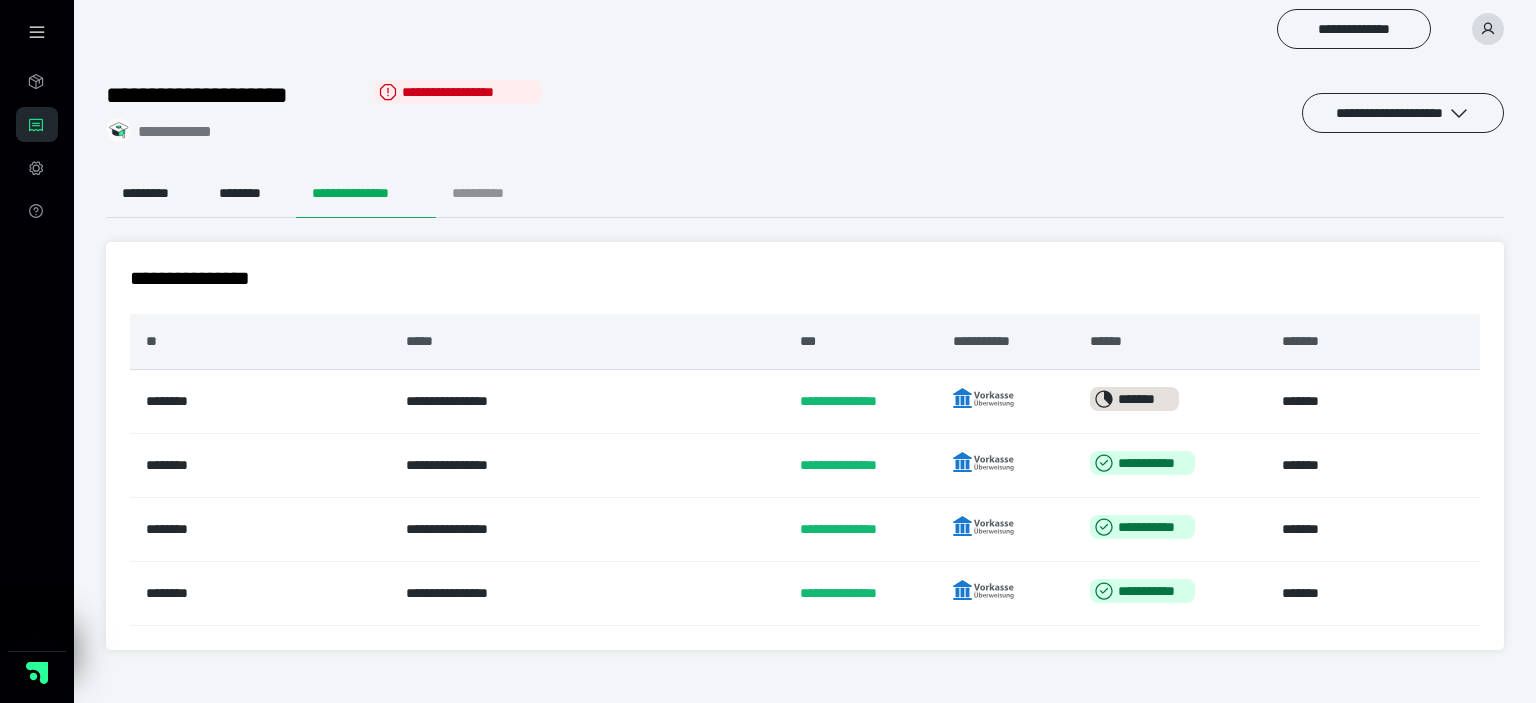 click on "**********" at bounding box center (494, 194) 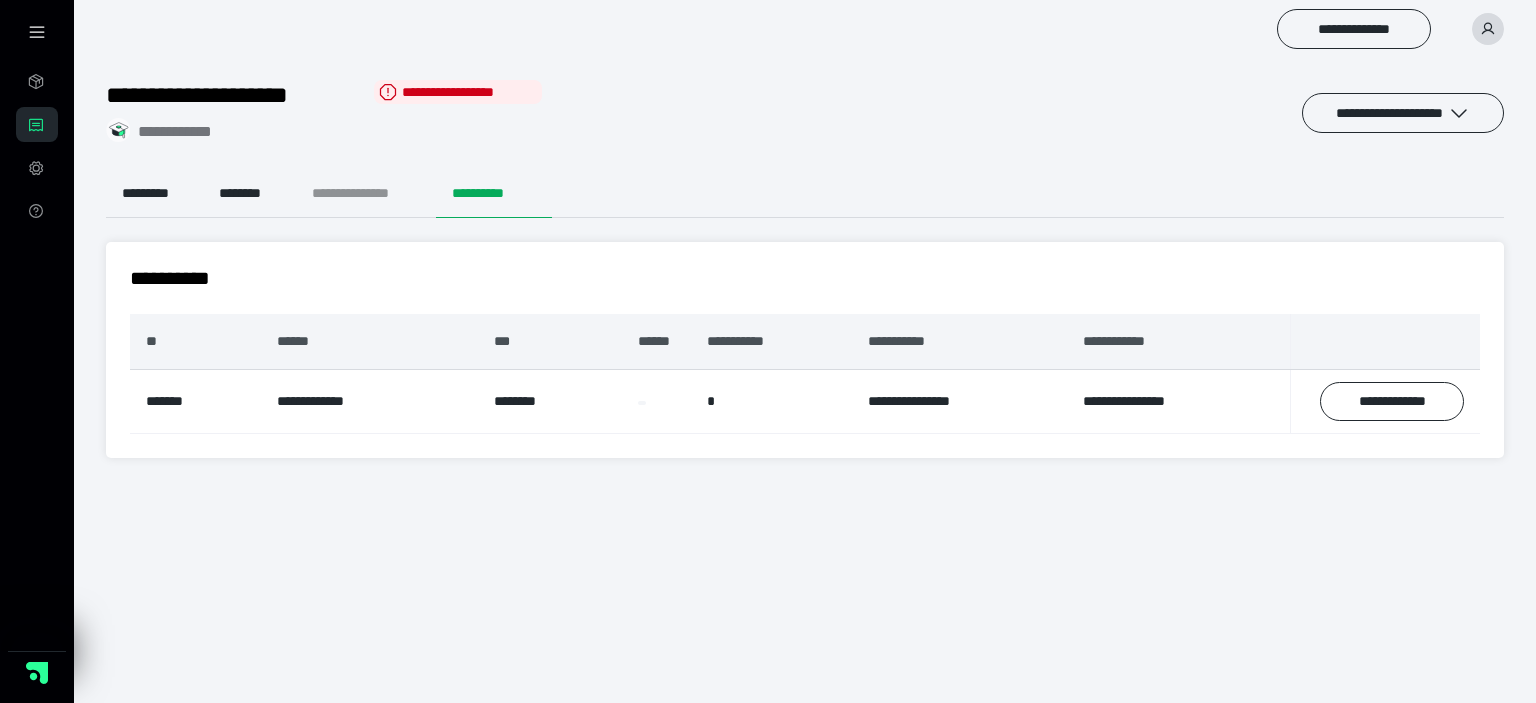click on "**********" at bounding box center (366, 194) 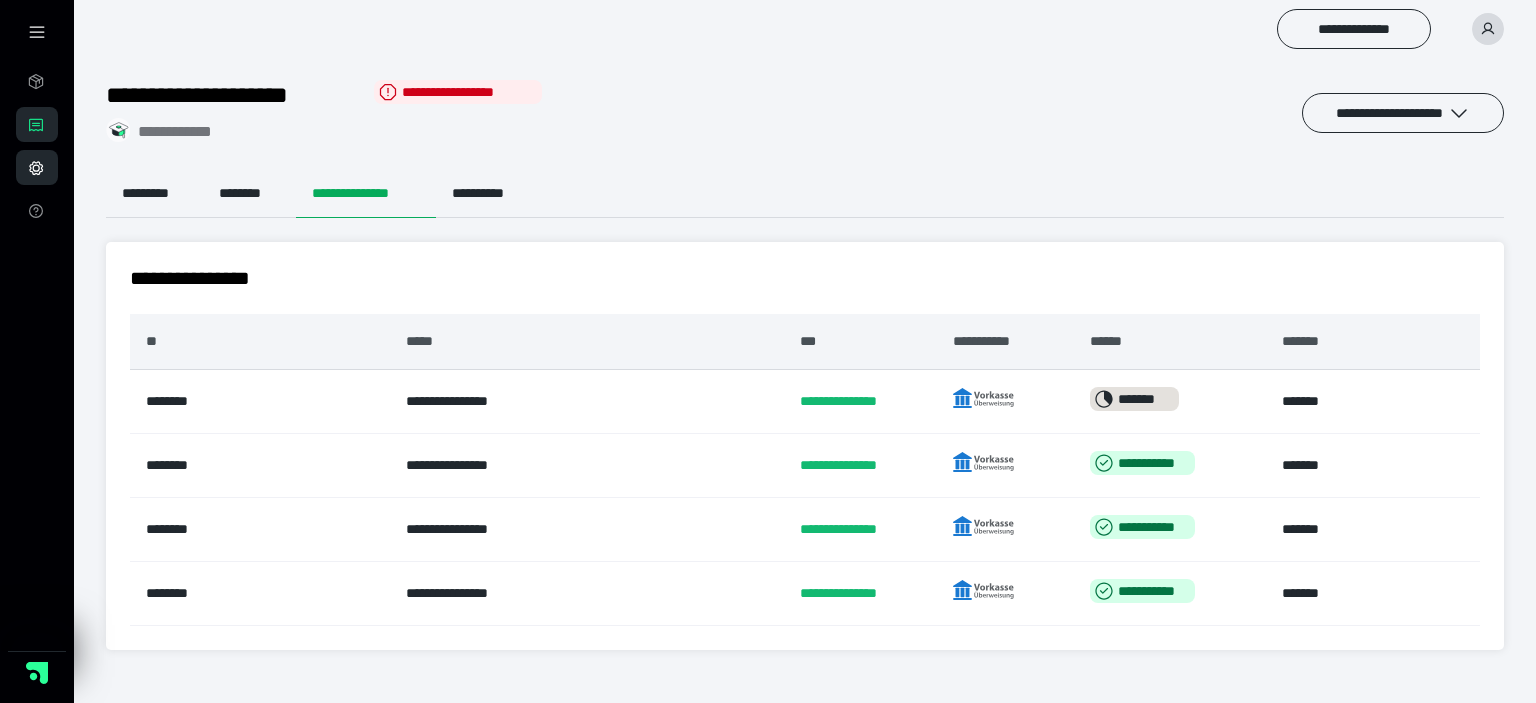 click on "**********" at bounding box center (37, 167) 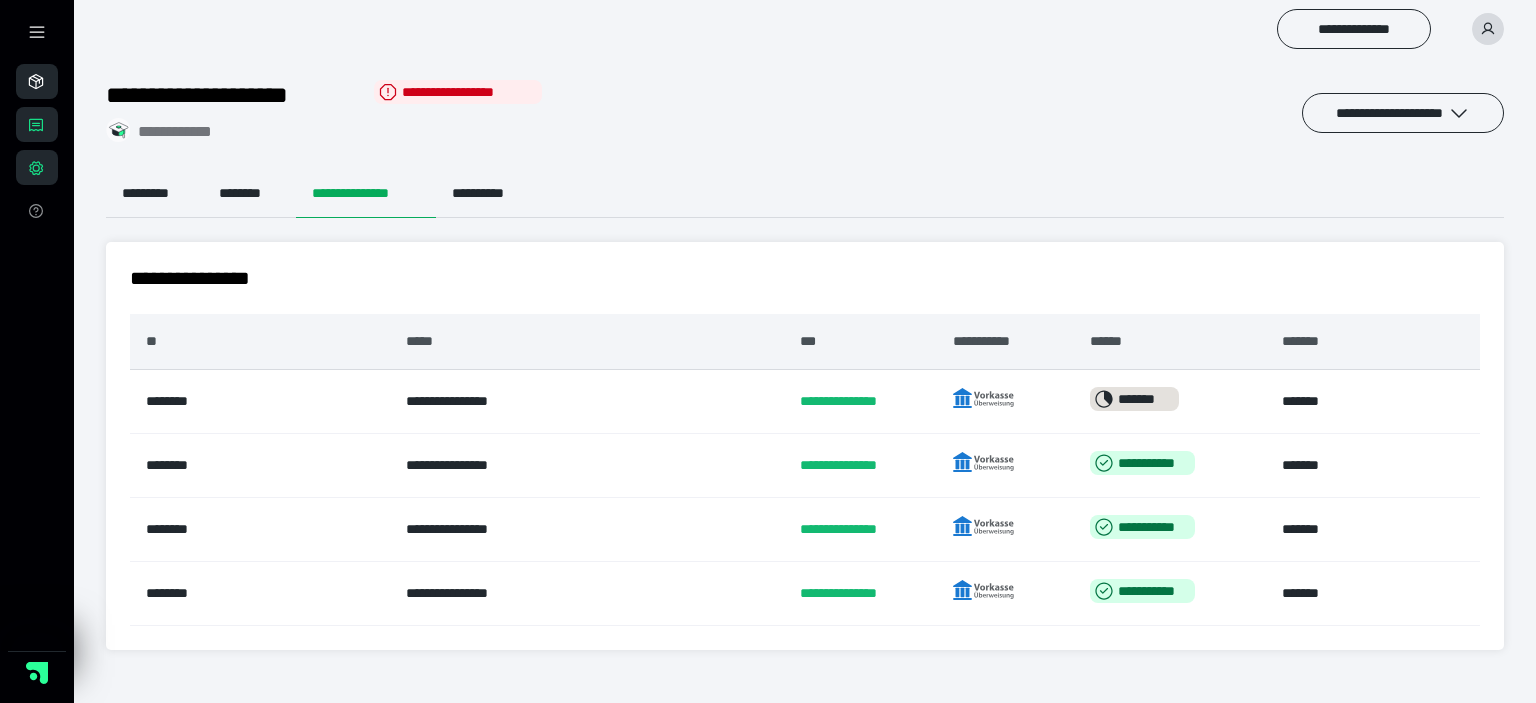 click on "********" at bounding box center (37, 81) 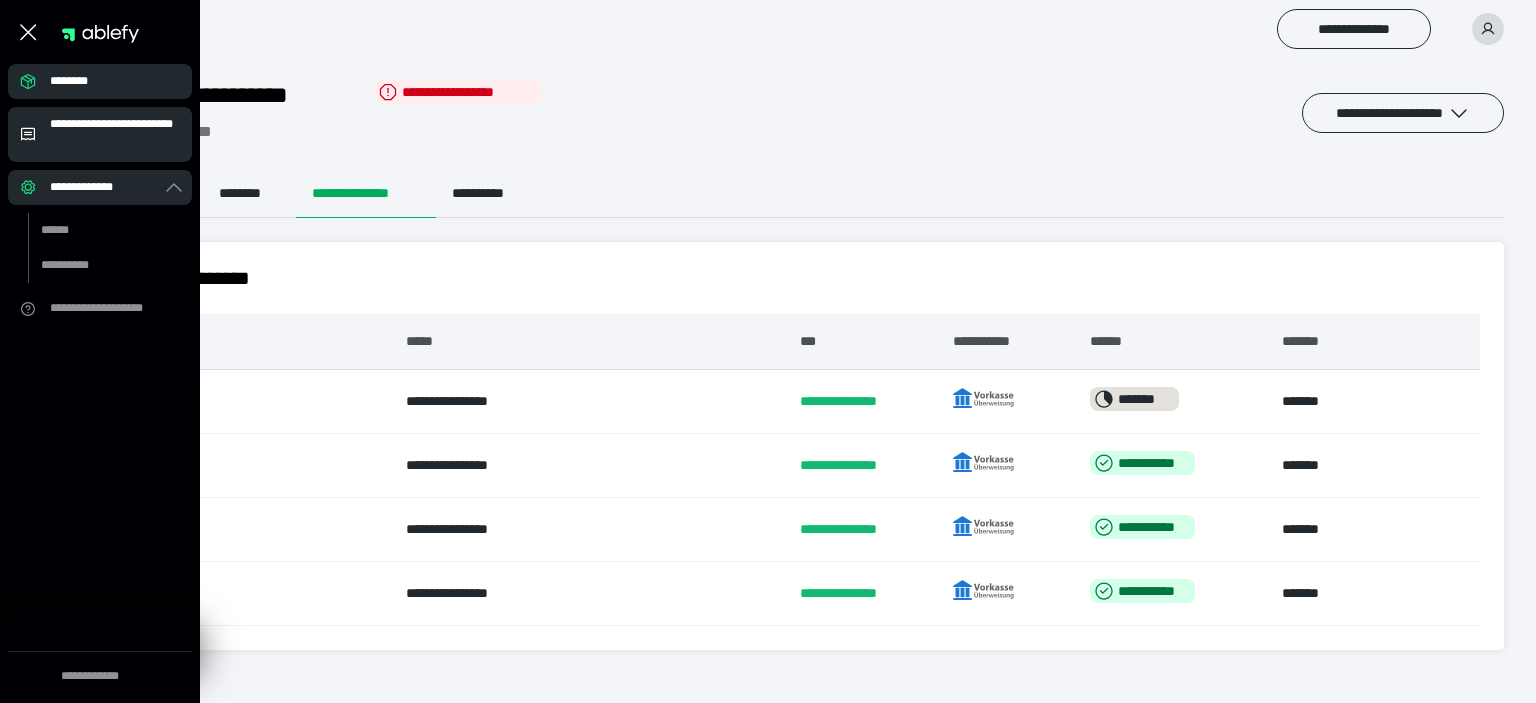 click on "**********" at bounding box center [115, 134] 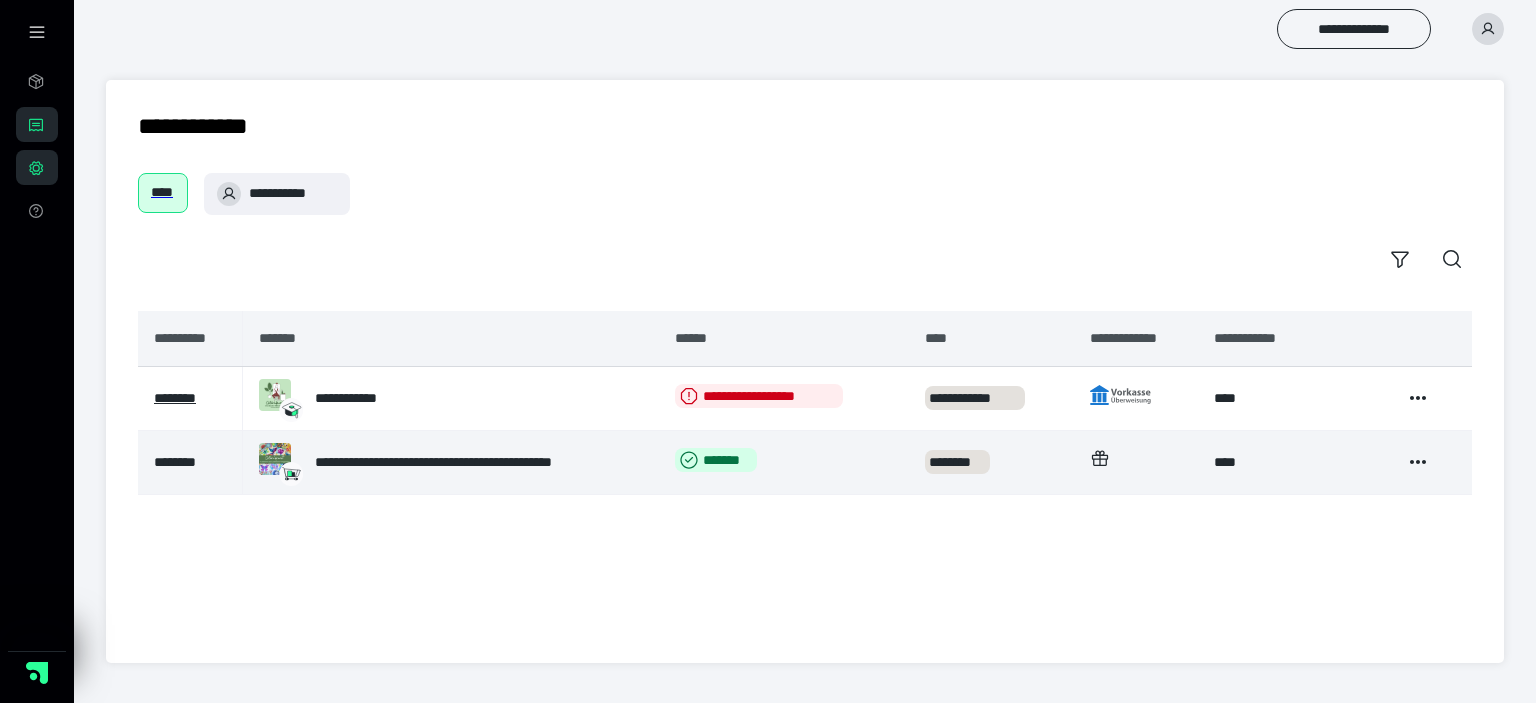 click on "********" at bounding box center (175, 462) 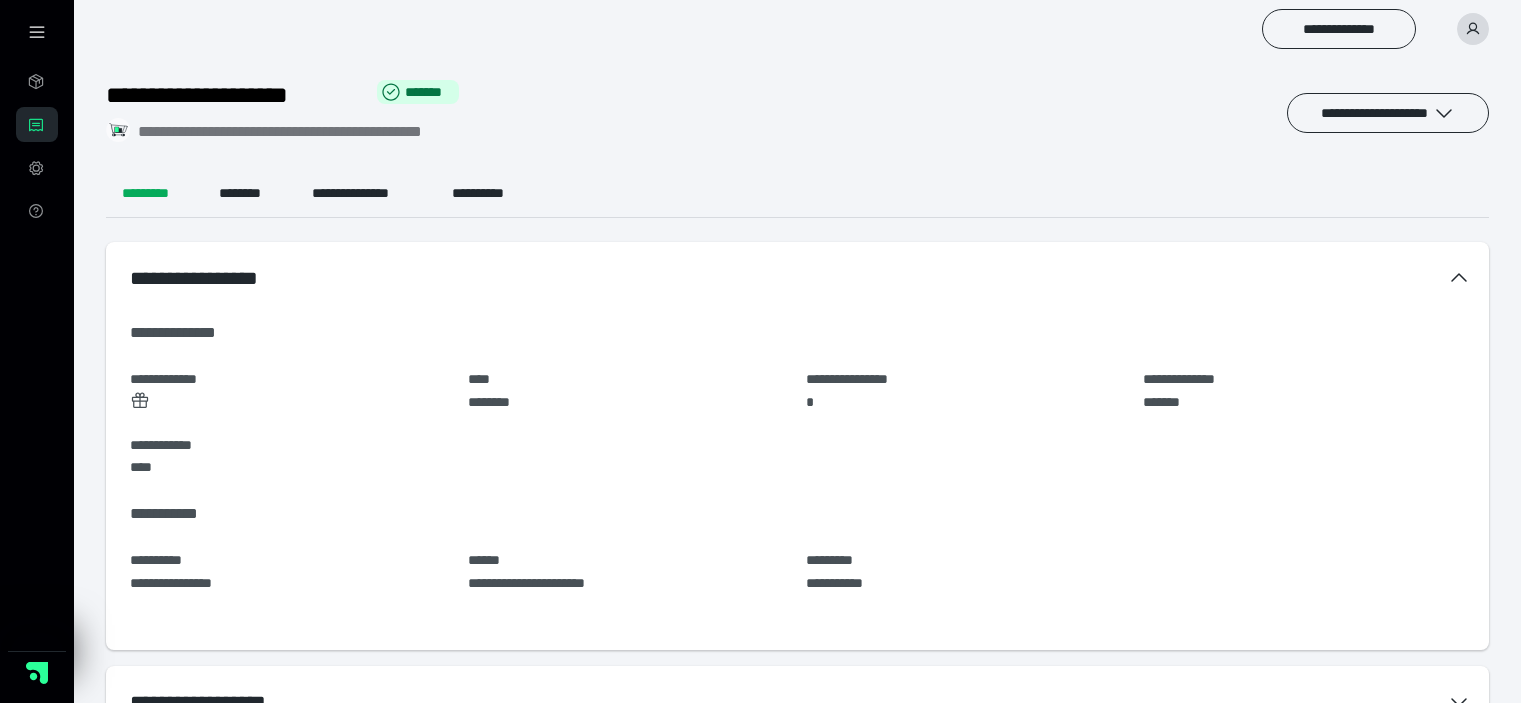scroll, scrollTop: 0, scrollLeft: 0, axis: both 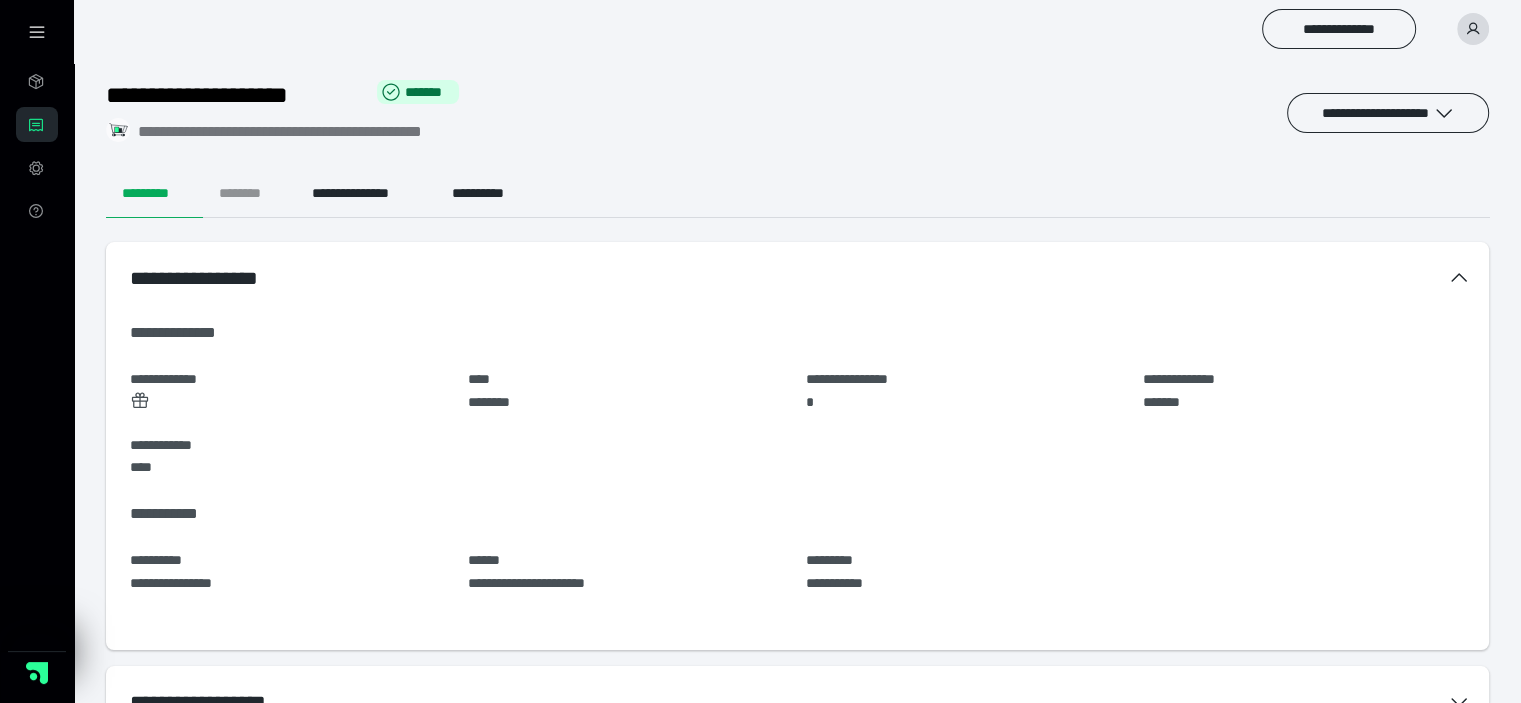 click on "********" at bounding box center [249, 194] 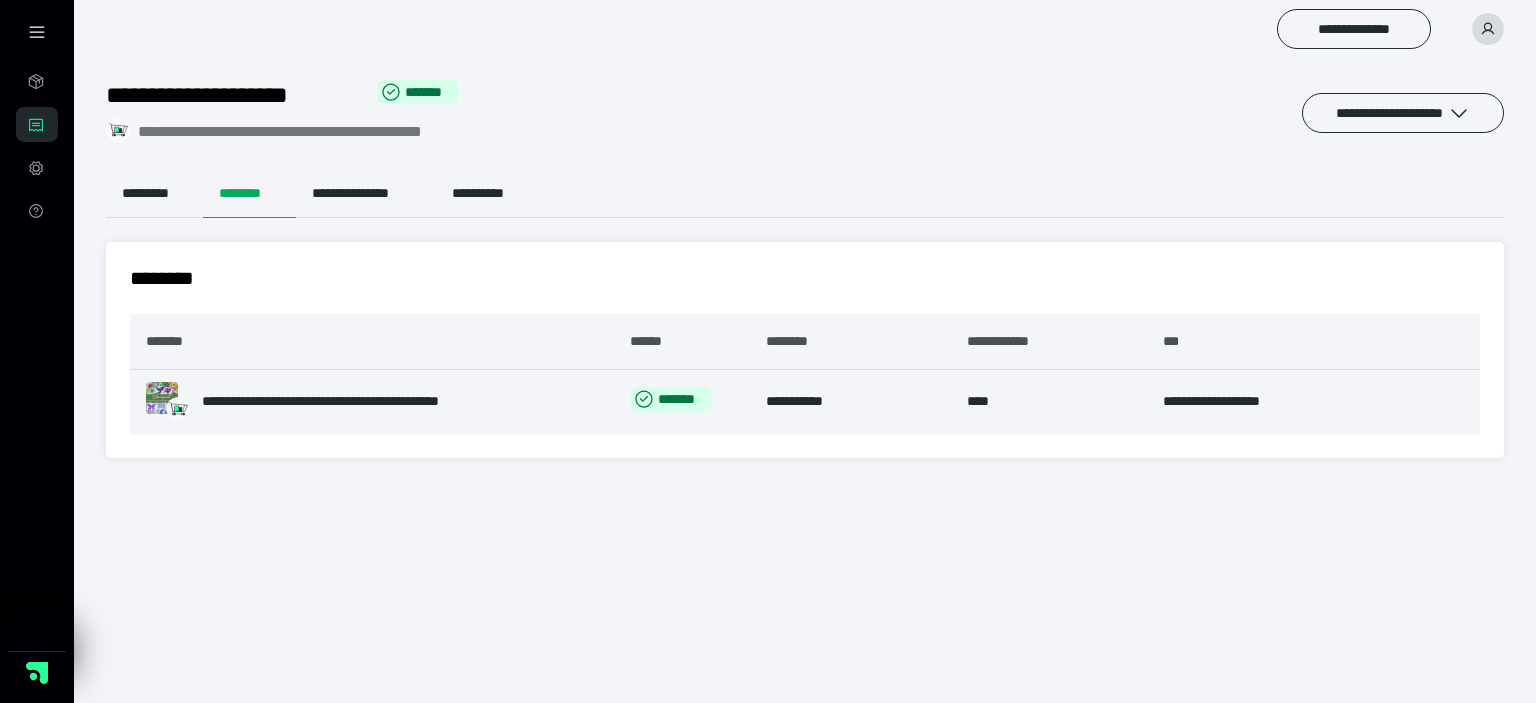 click on "**********" at bounding box center (361, 401) 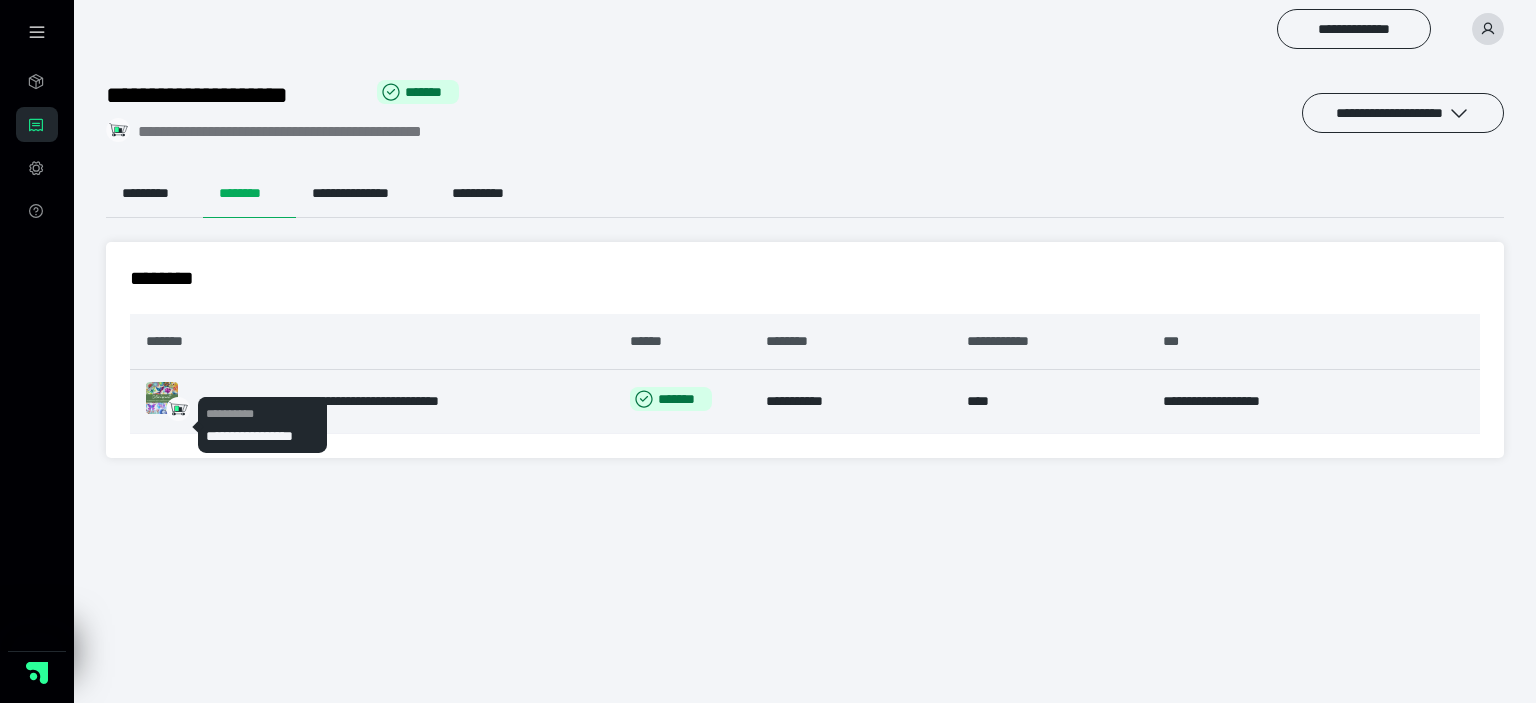 click 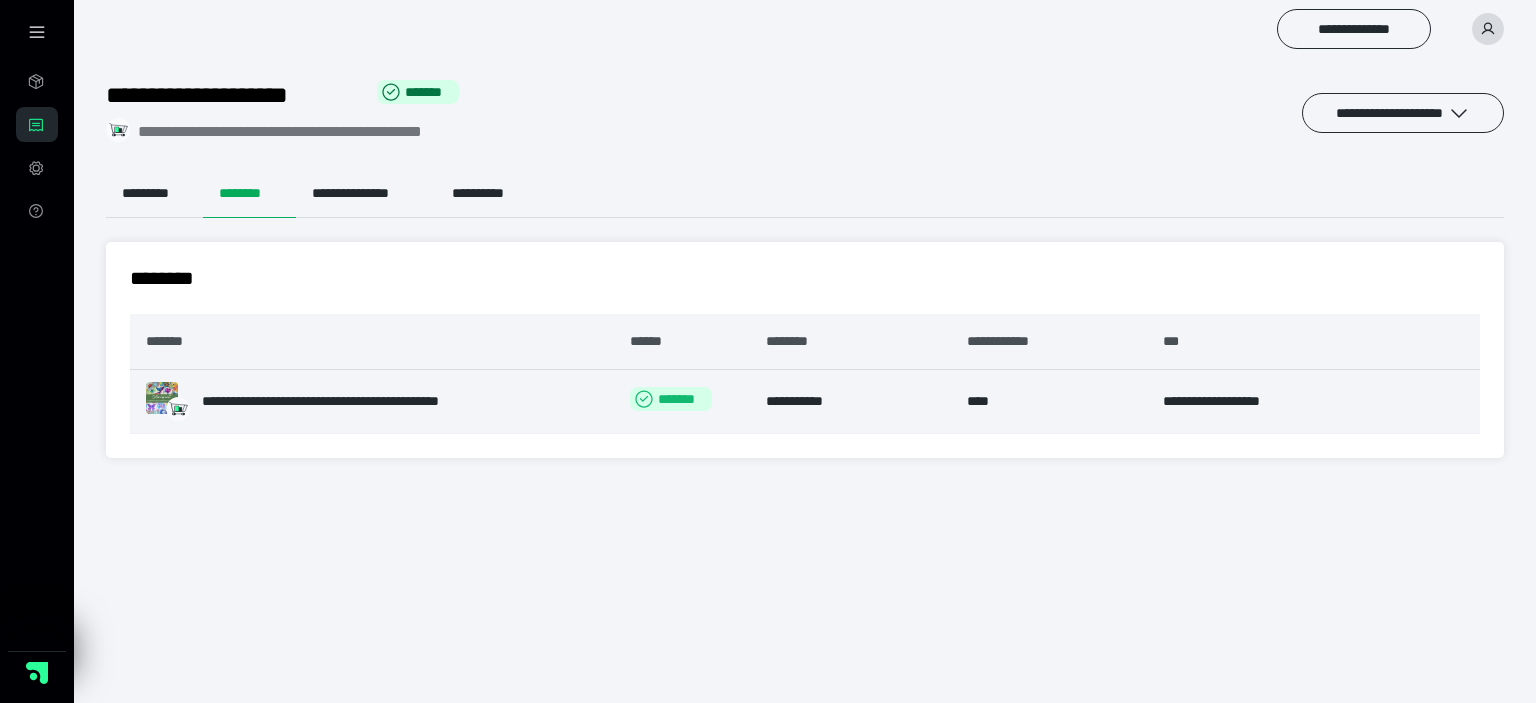 click on "*******" at bounding box center [671, 399] 